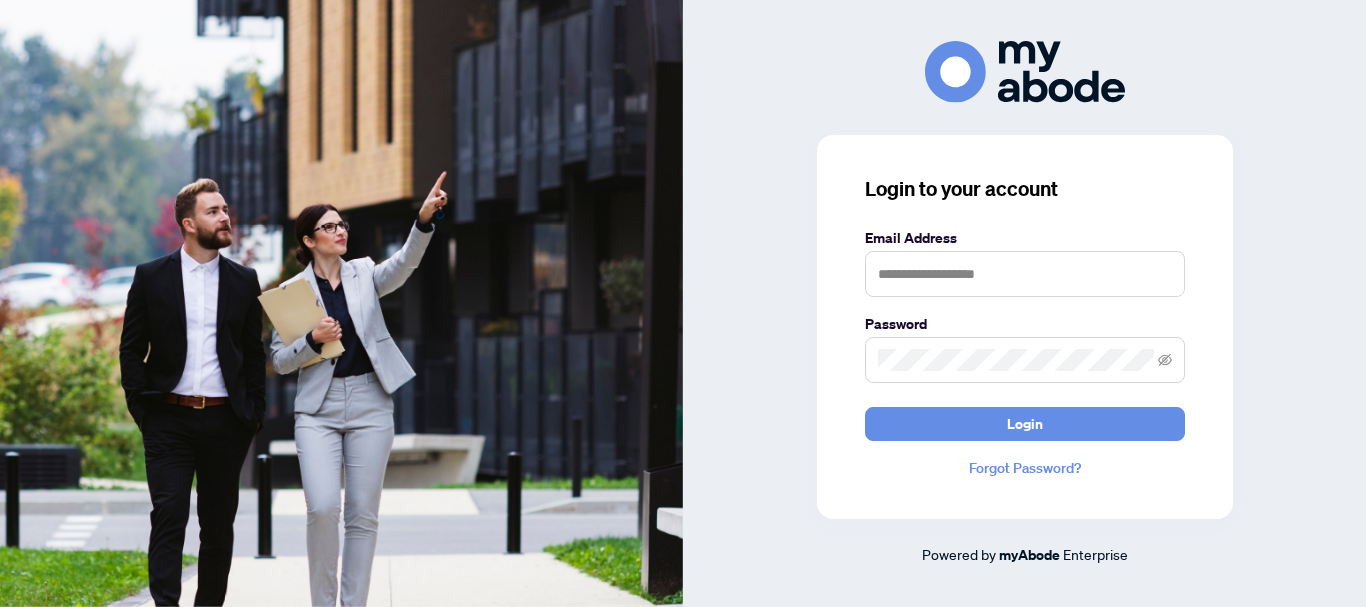 scroll, scrollTop: 0, scrollLeft: 0, axis: both 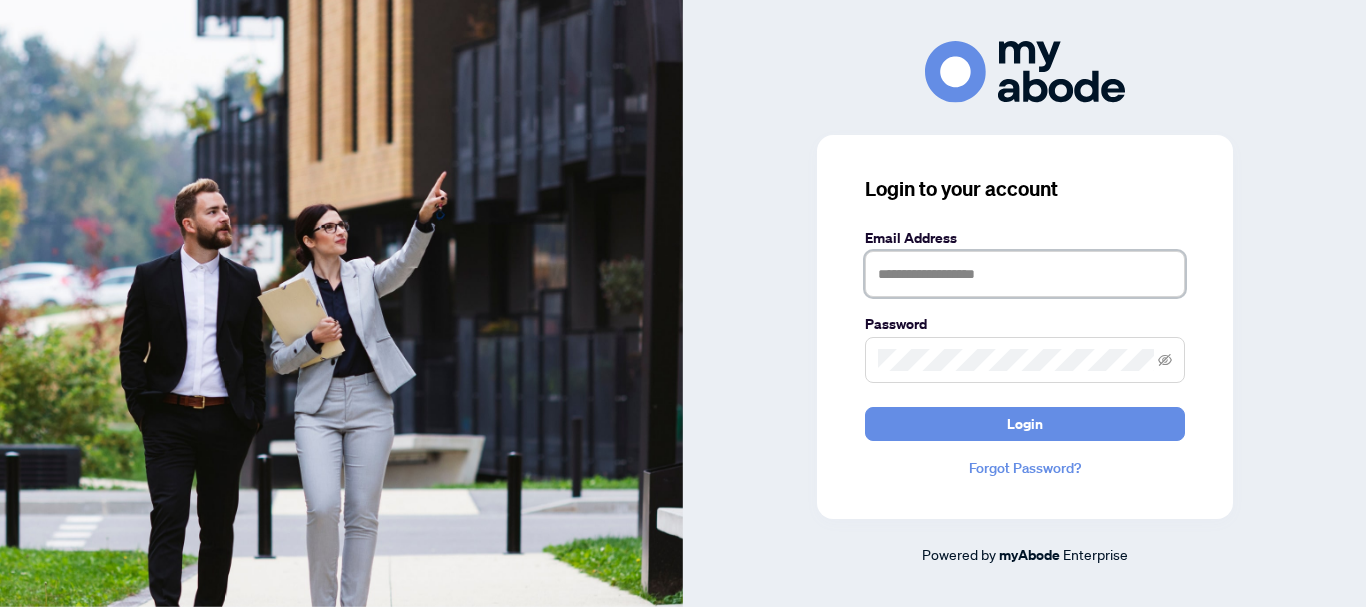 click at bounding box center [1025, 274] 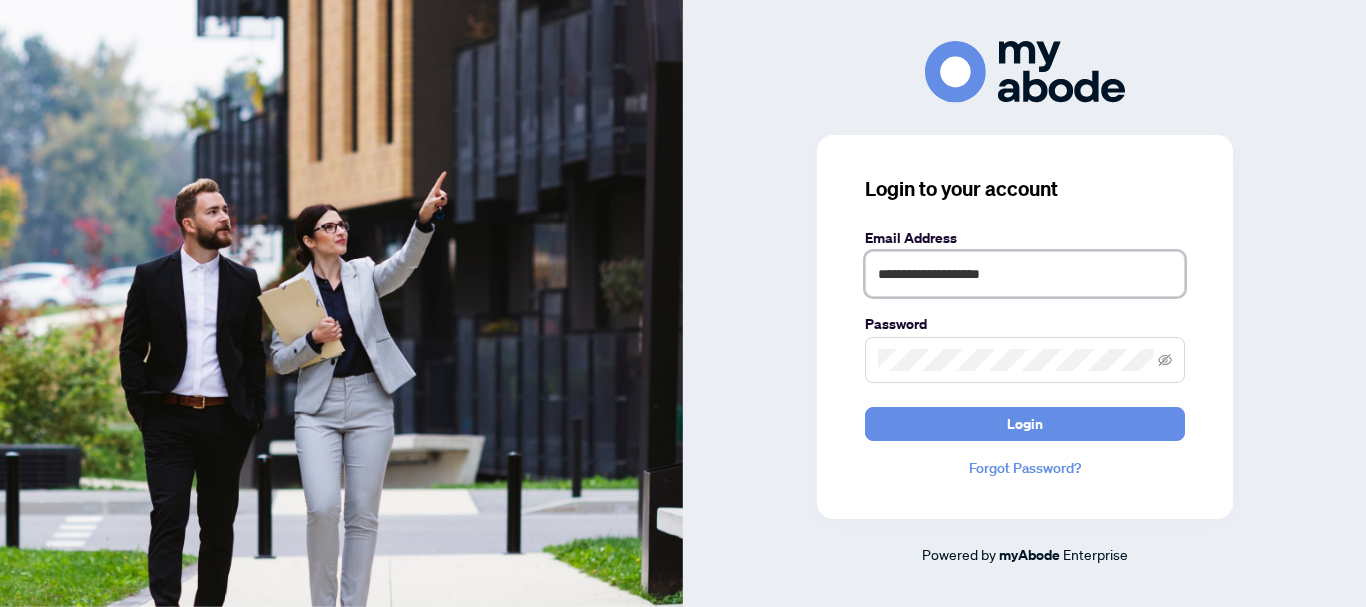 type on "**********" 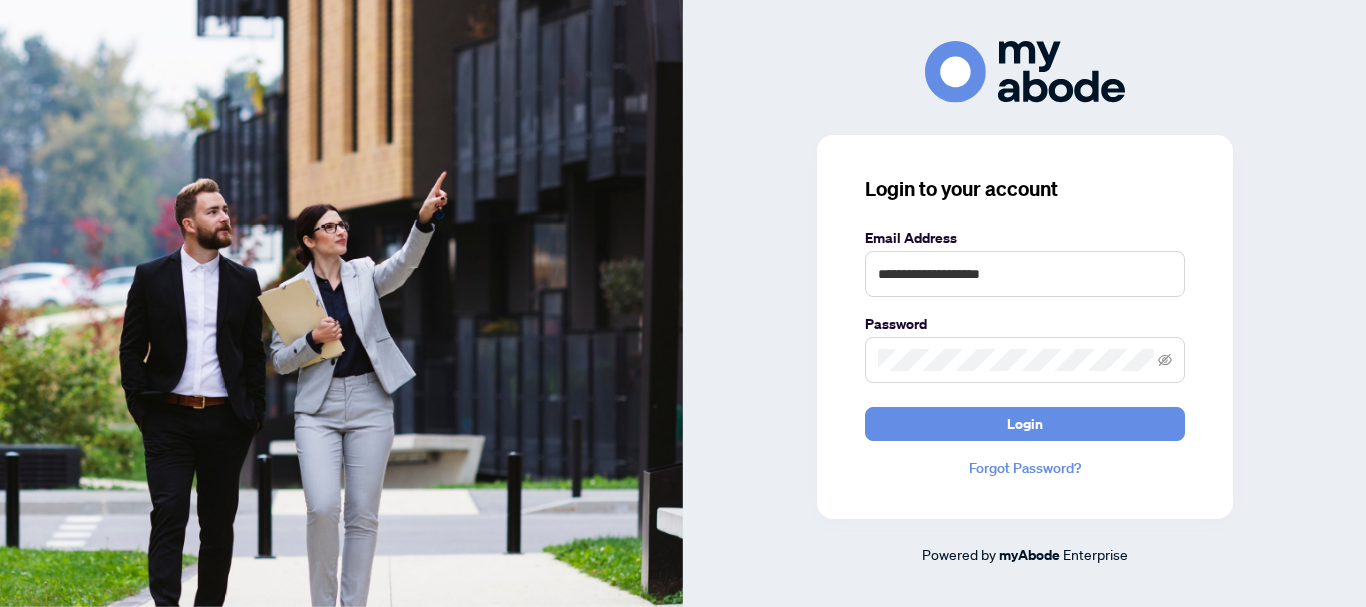 click at bounding box center (1025, 360) 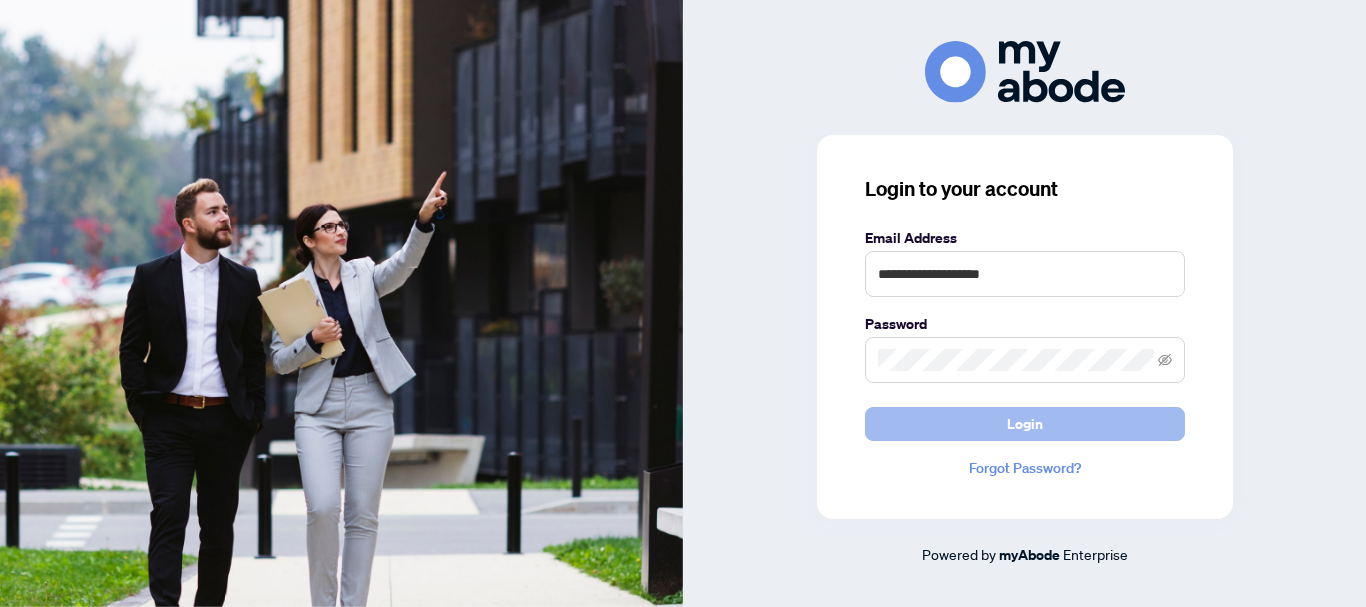 click on "Login" at bounding box center (1025, 424) 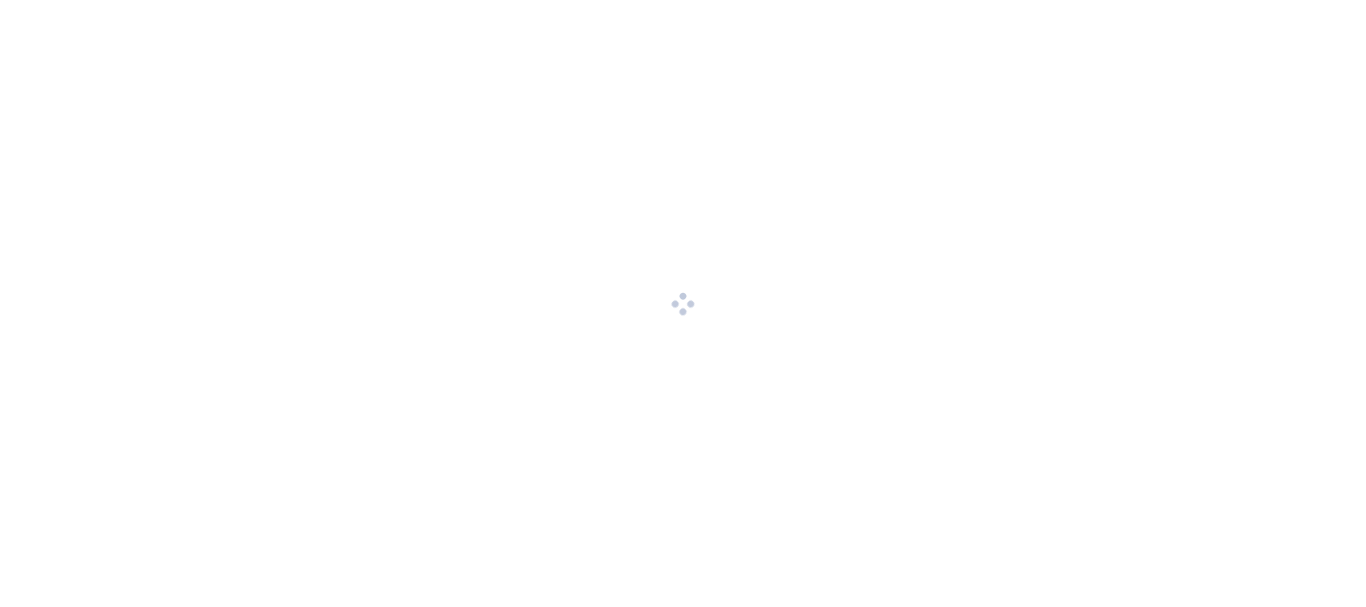 scroll, scrollTop: 0, scrollLeft: 0, axis: both 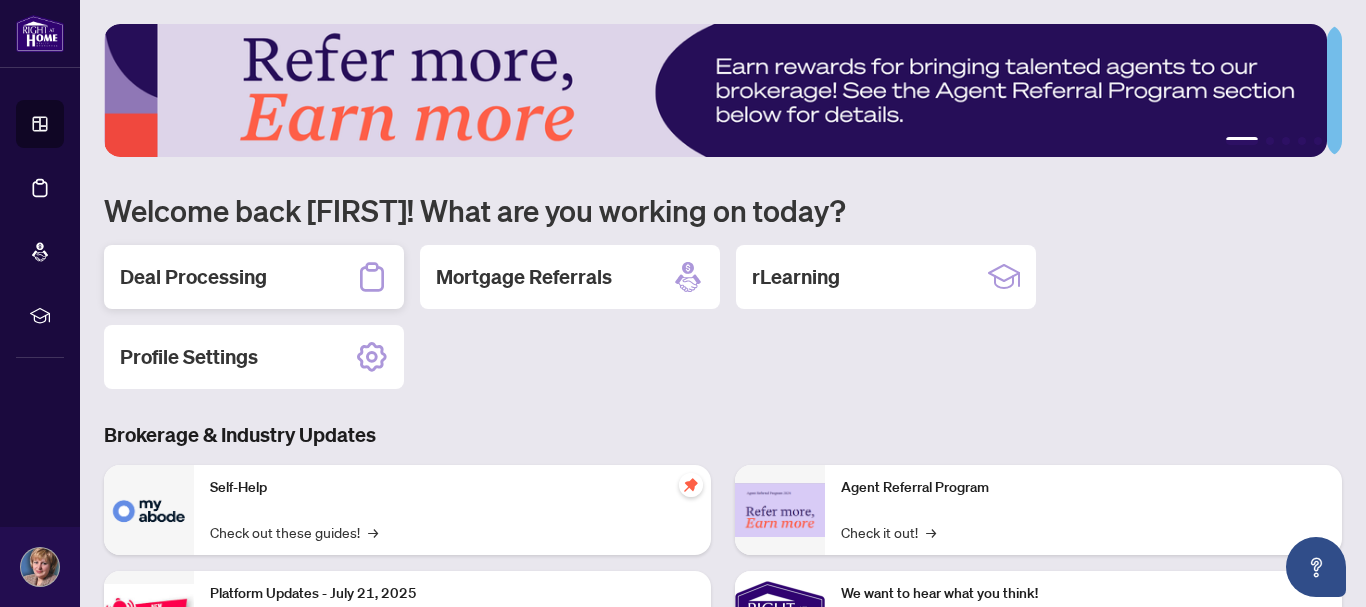 click on "Deal Processing" at bounding box center (193, 277) 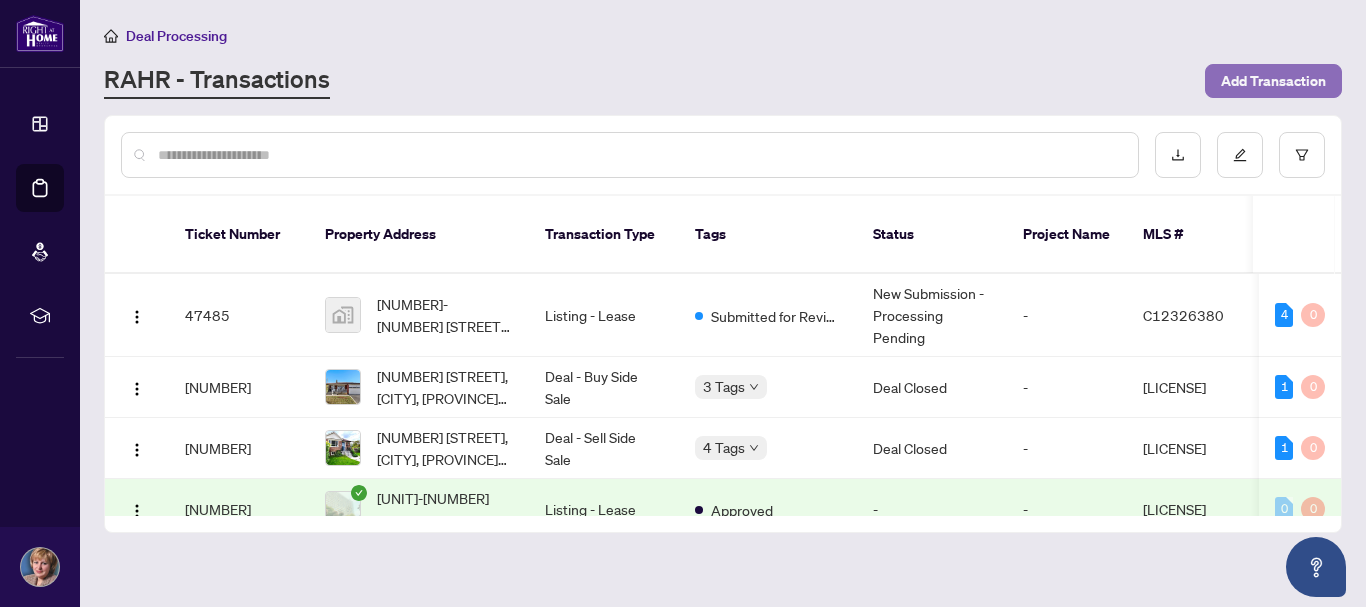 click on "Add Transaction" at bounding box center [1273, 81] 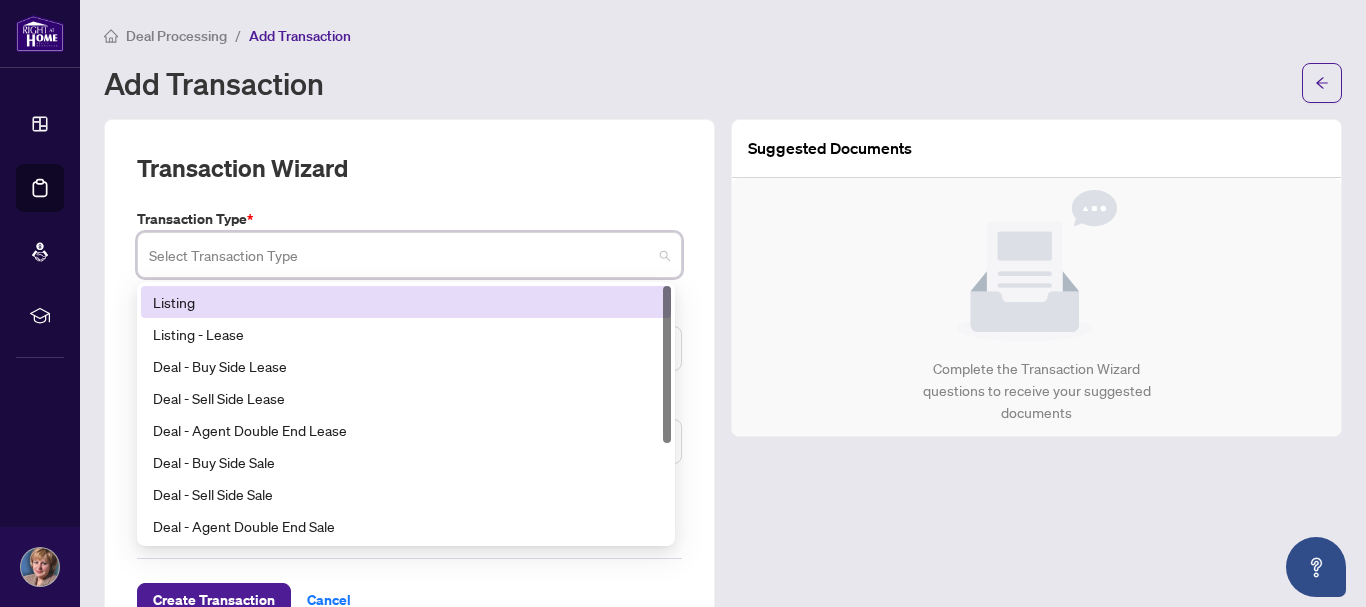click at bounding box center (400, 258) 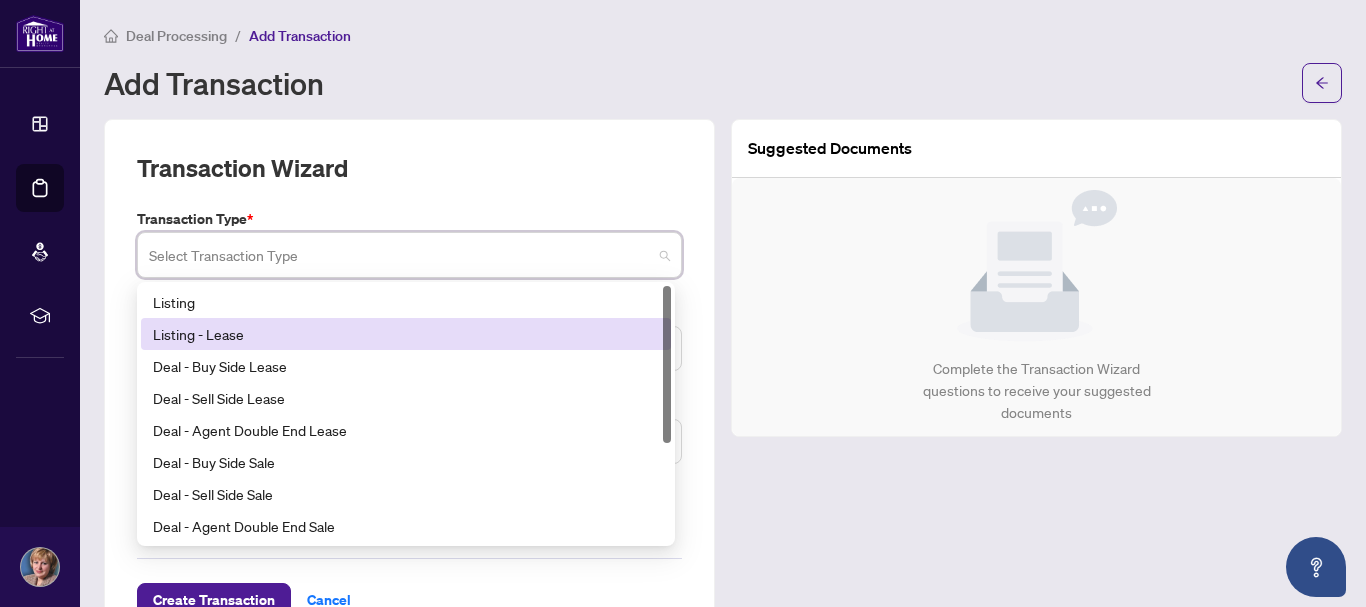 click on "Listing - Lease" at bounding box center (406, 334) 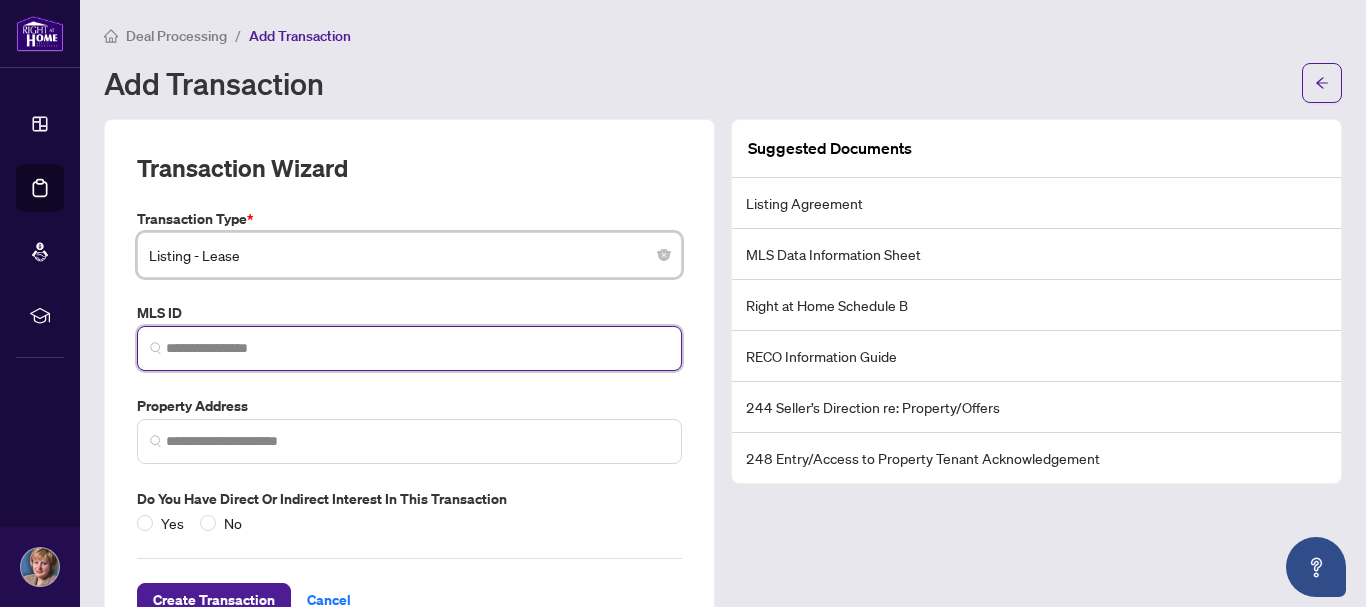 click at bounding box center (417, 348) 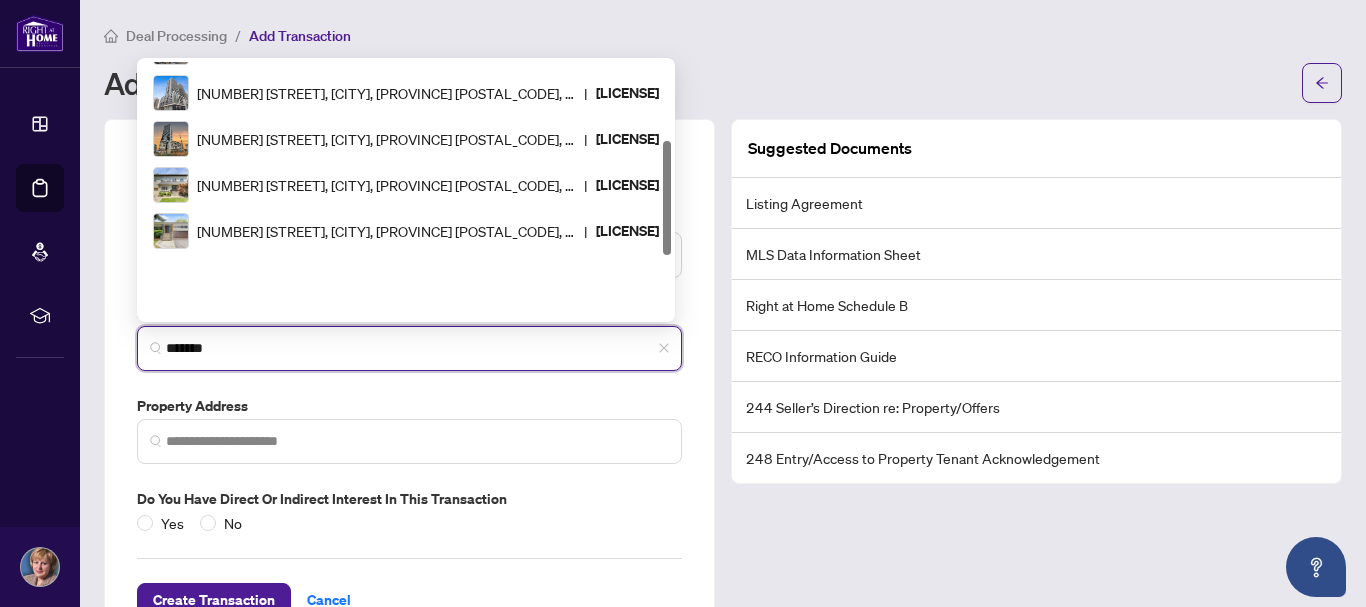 scroll, scrollTop: 174, scrollLeft: 0, axis: vertical 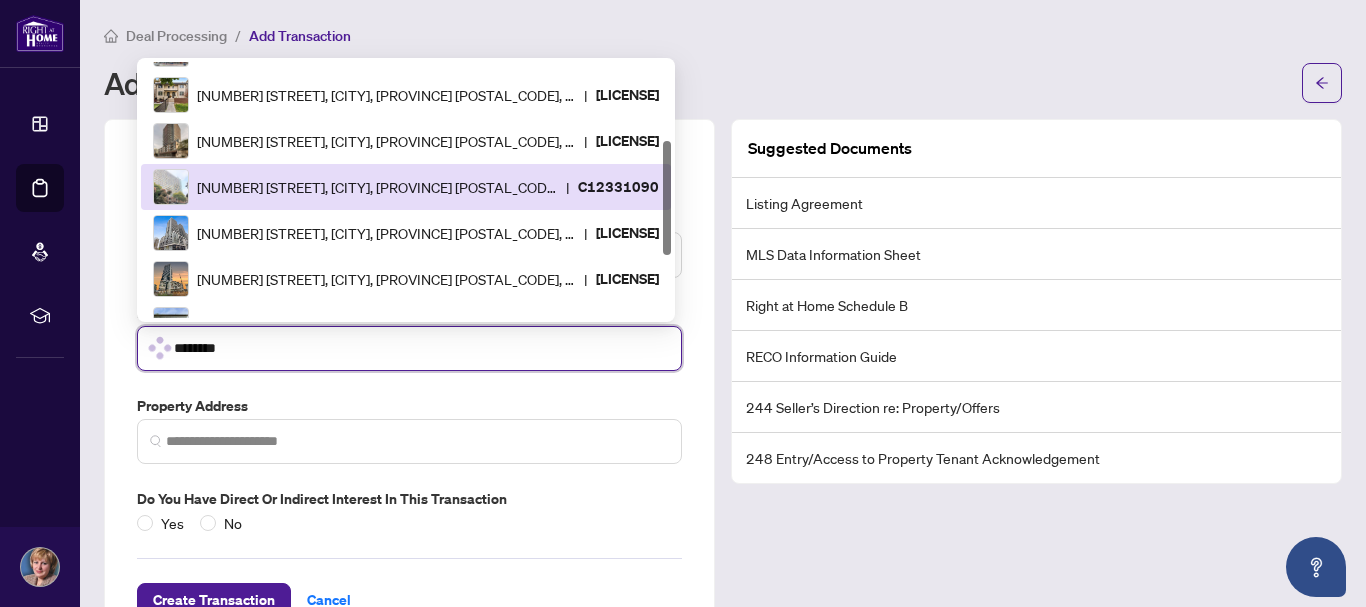 type on "*********" 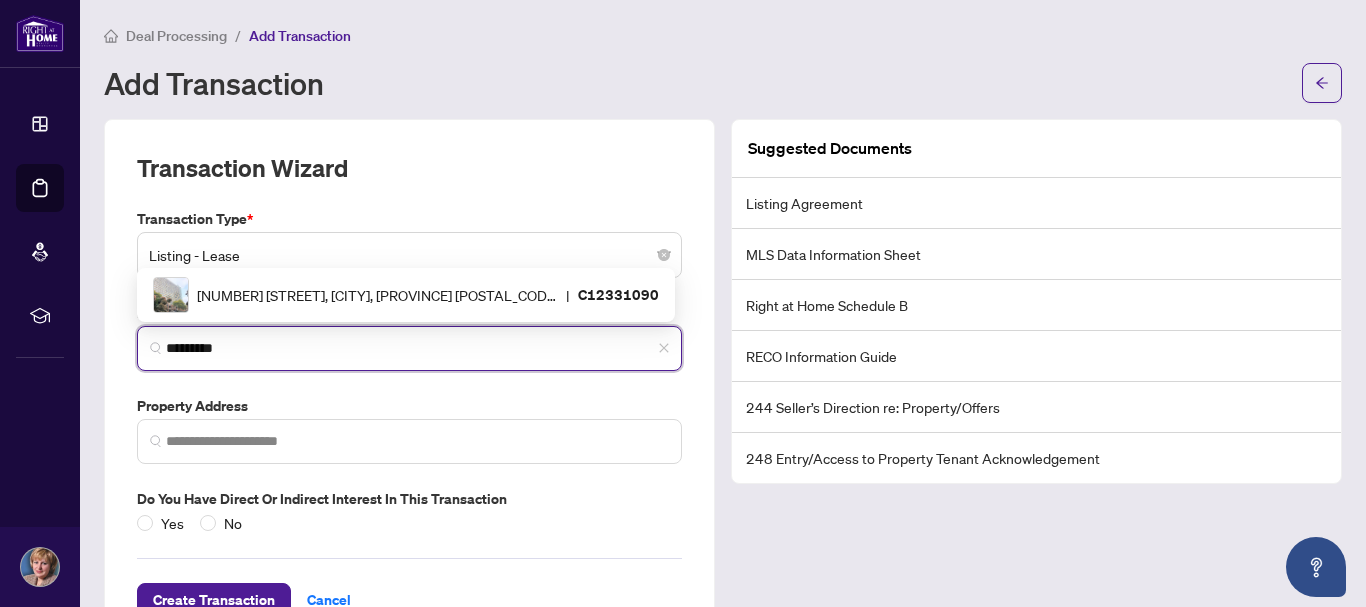 scroll, scrollTop: 0, scrollLeft: 0, axis: both 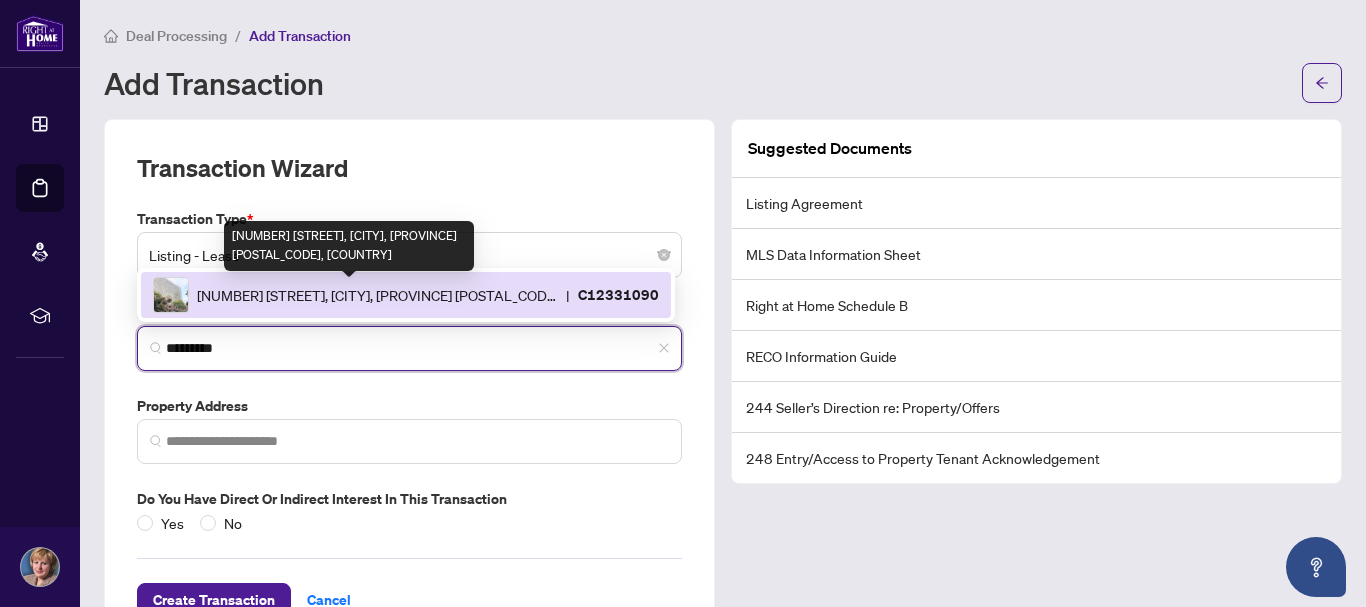 click on "[NUMBER] [STREET], [CITY], [PROVINCE] [POSTAL_CODE], [COUNTRY]" at bounding box center (377, 295) 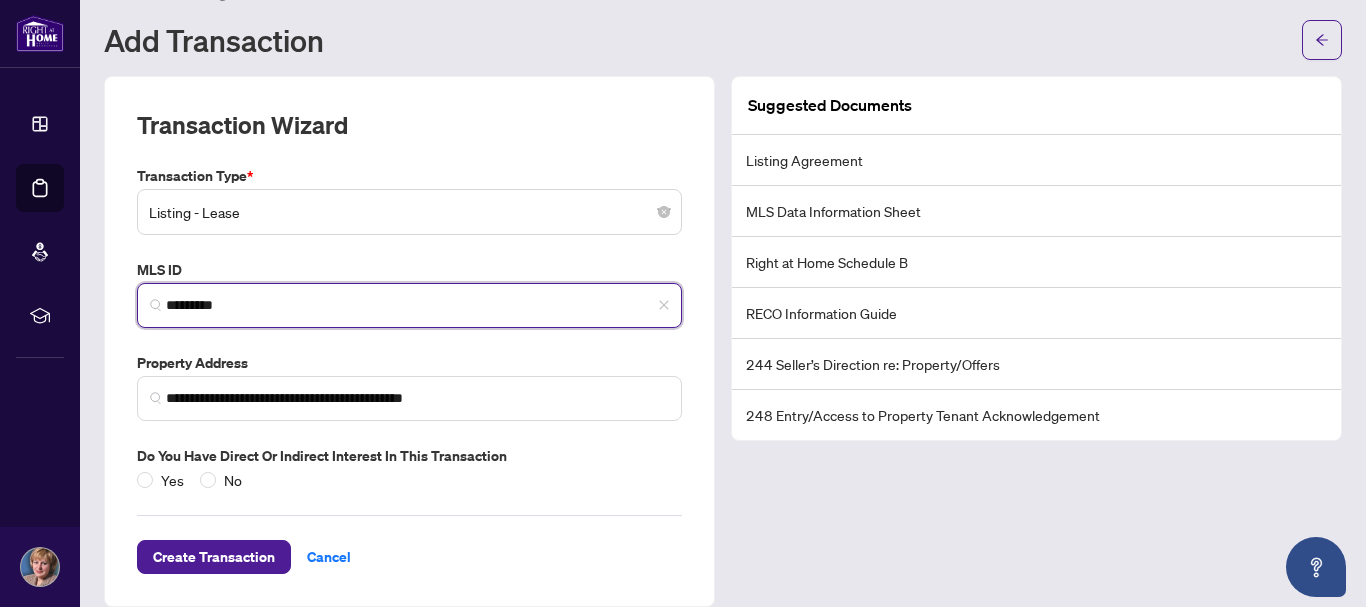 scroll, scrollTop: 66, scrollLeft: 0, axis: vertical 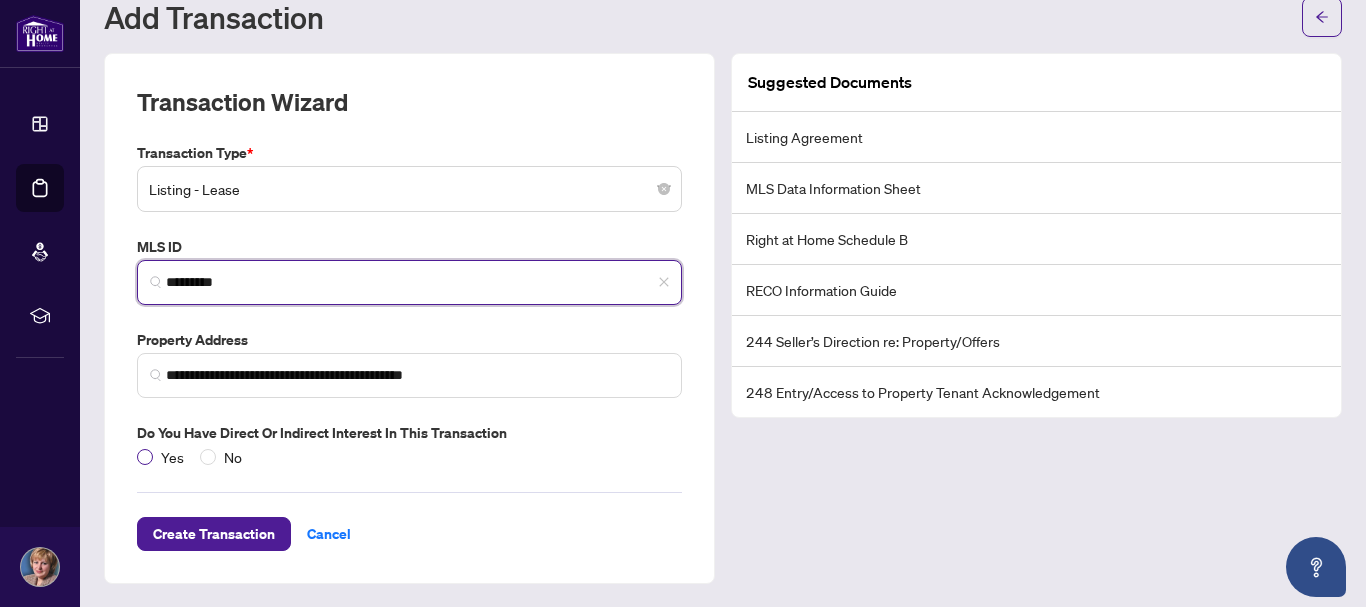 type on "*********" 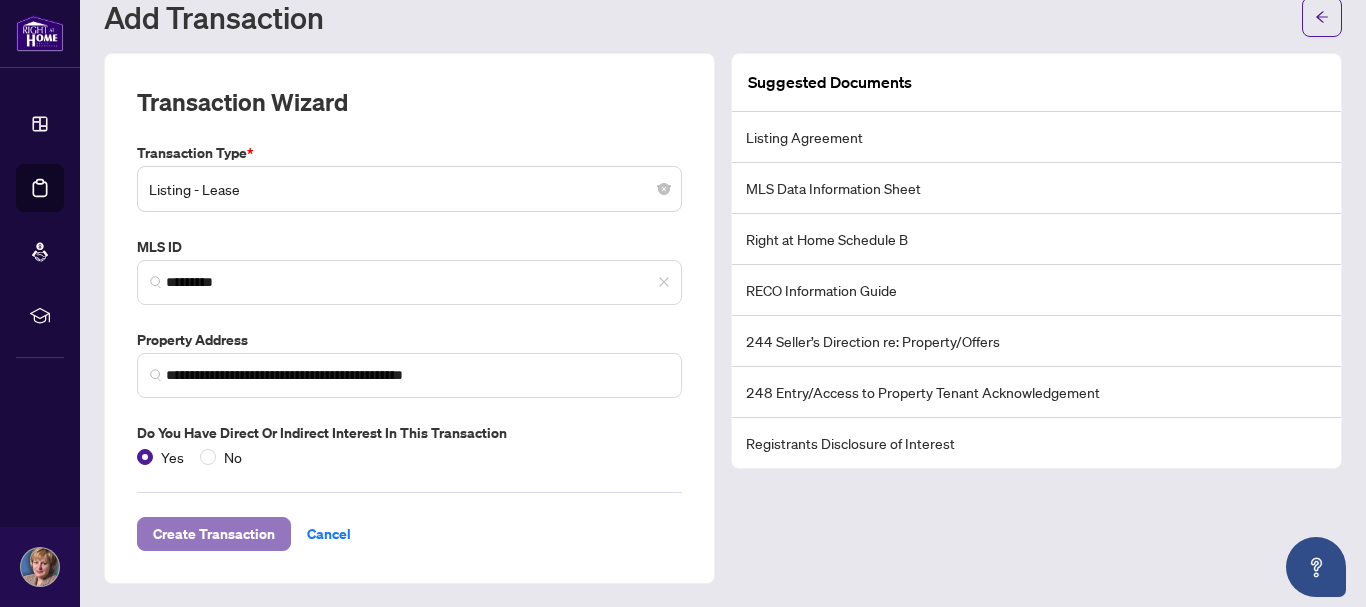 click on "Create Transaction" at bounding box center (214, 534) 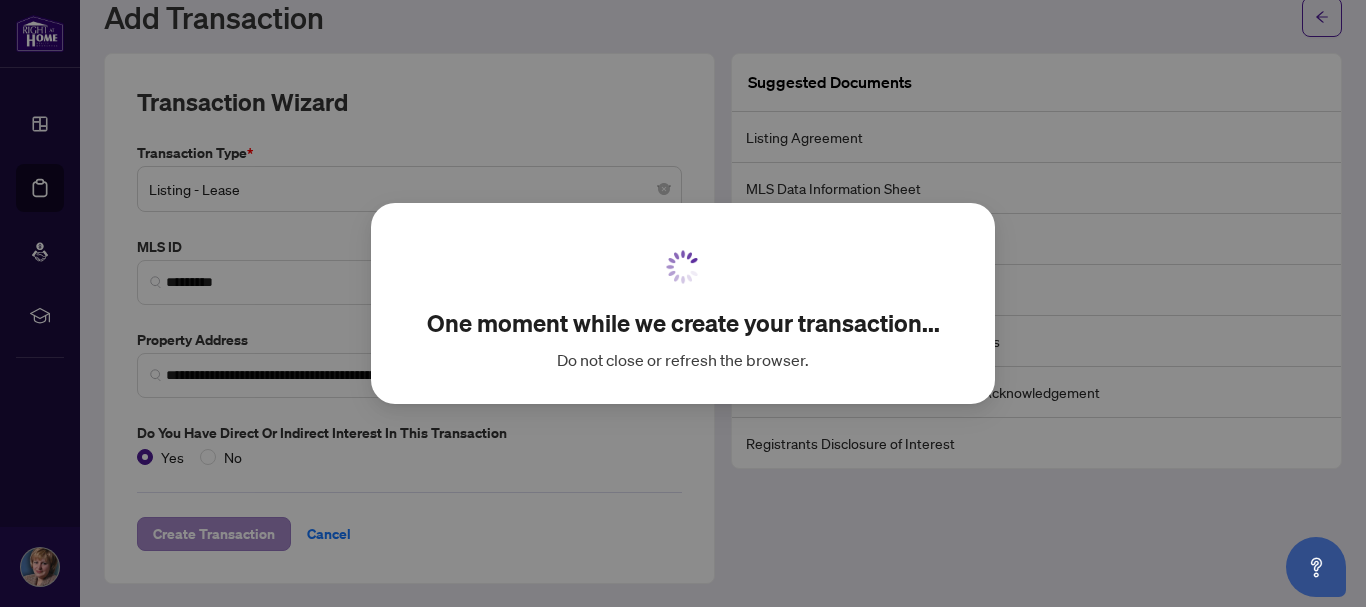 scroll, scrollTop: 0, scrollLeft: 0, axis: both 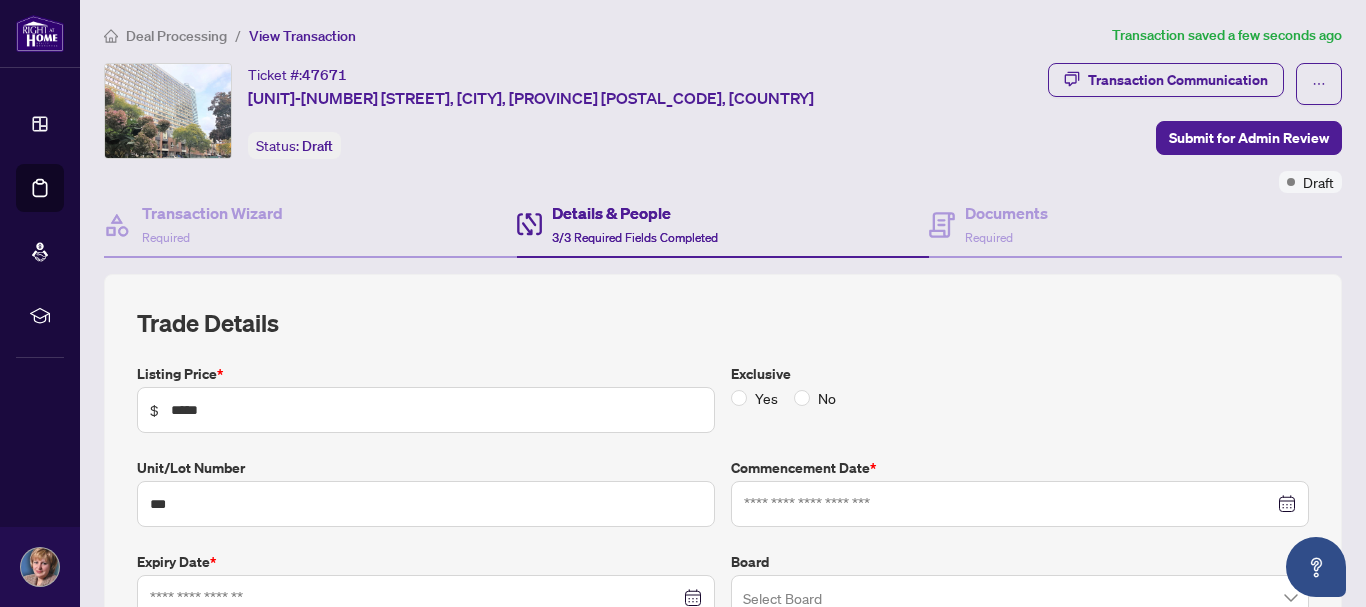 type on "**********" 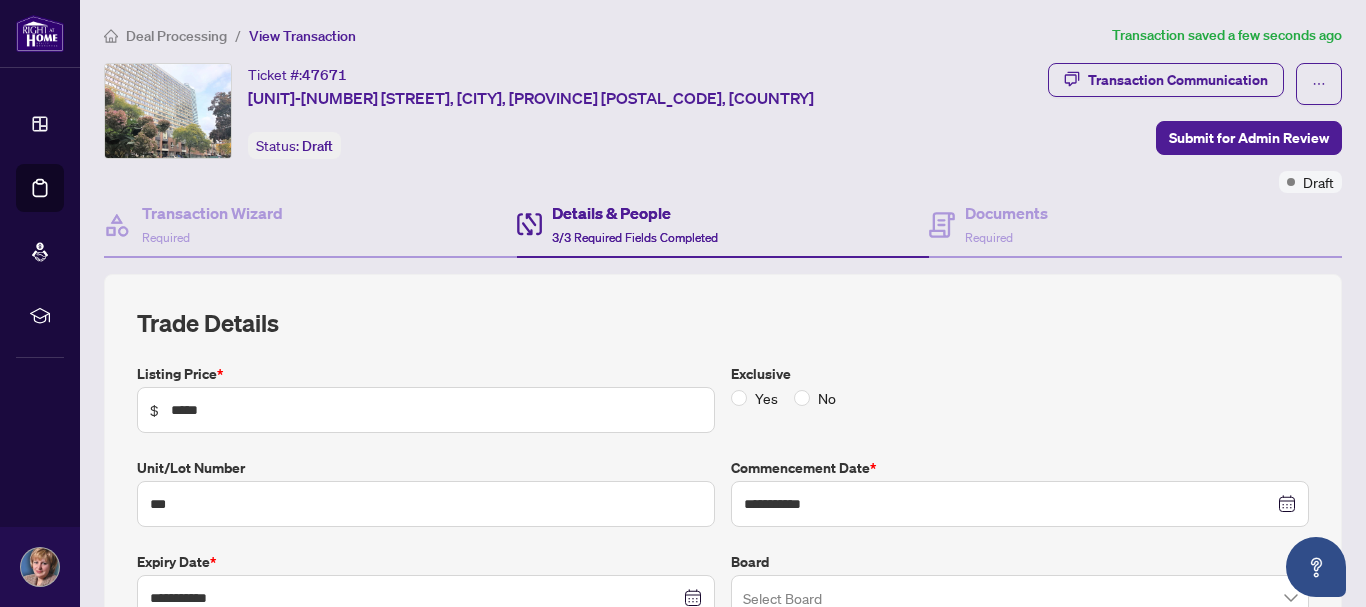 scroll, scrollTop: 100, scrollLeft: 0, axis: vertical 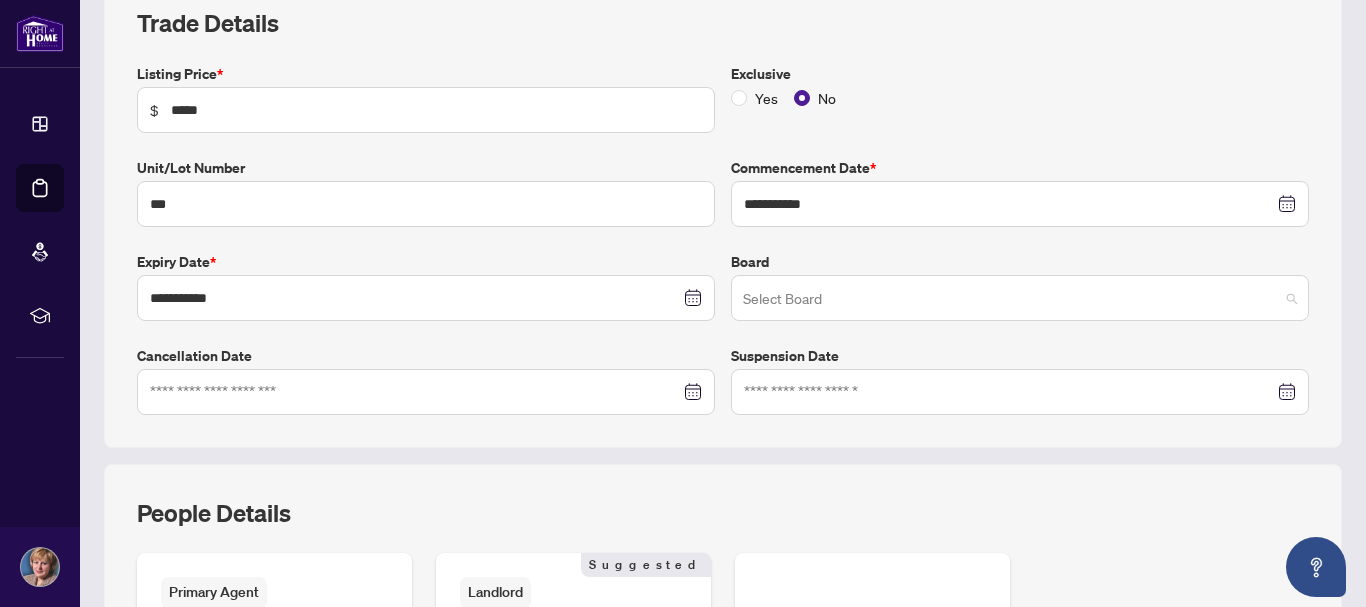 click at bounding box center (1011, 301) 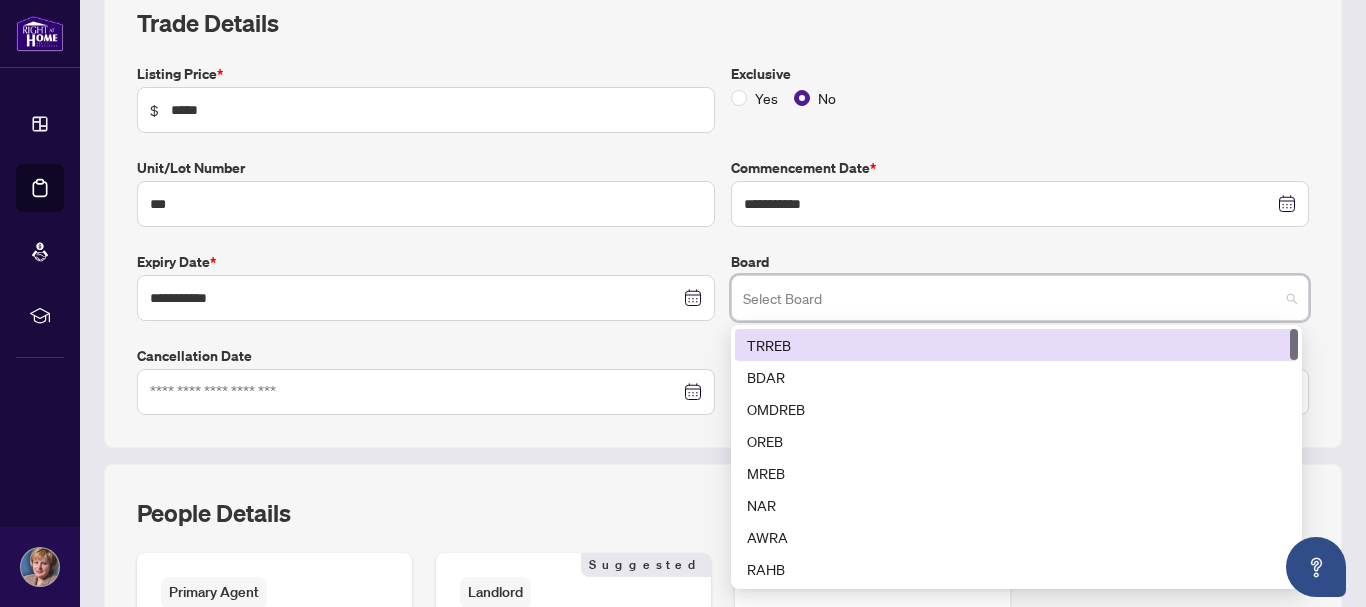 click on "TRREB" at bounding box center [1016, 345] 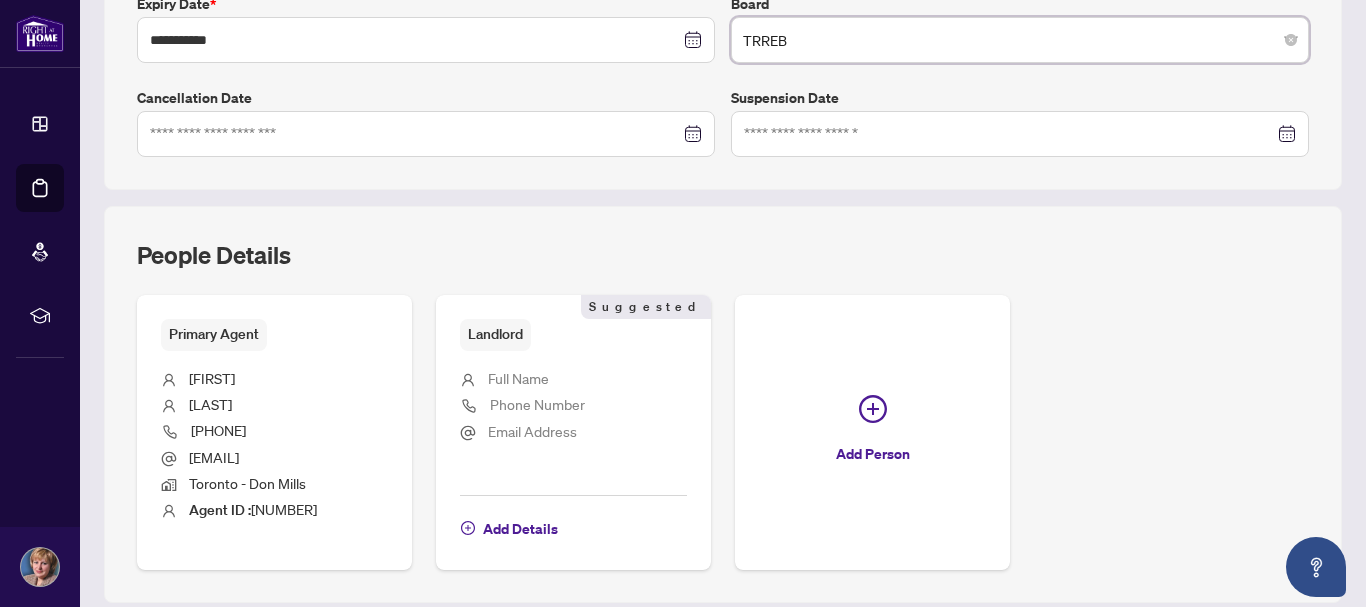 scroll, scrollTop: 600, scrollLeft: 0, axis: vertical 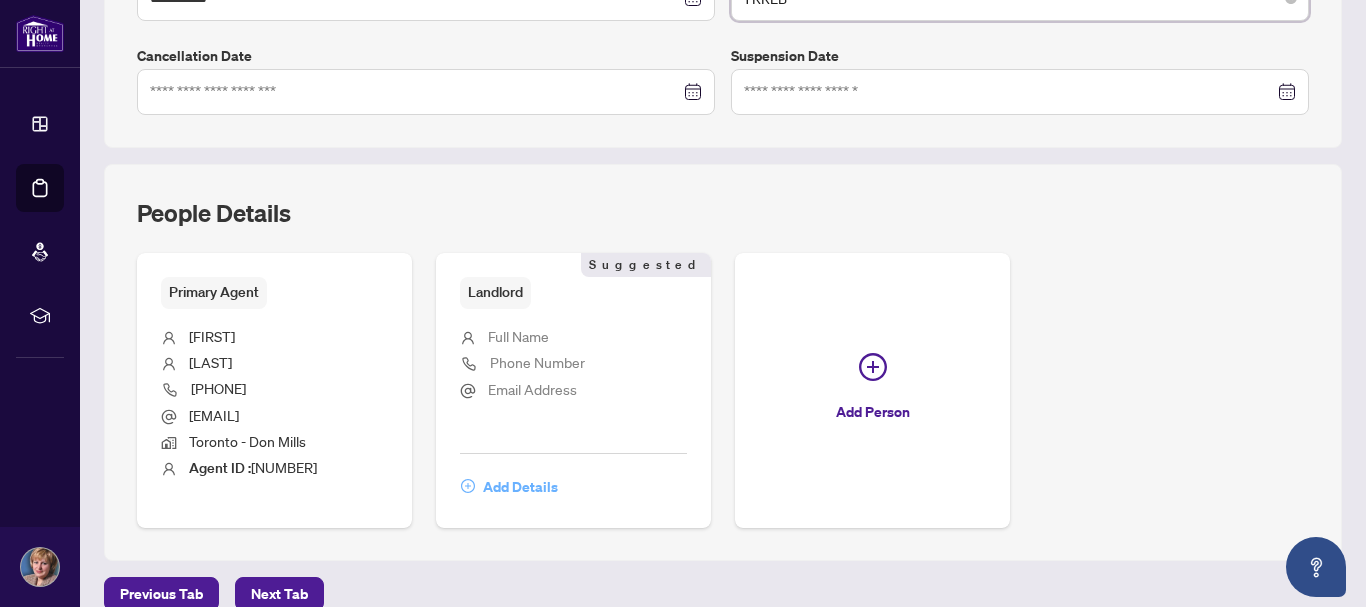 click on "Add Details" at bounding box center [520, 487] 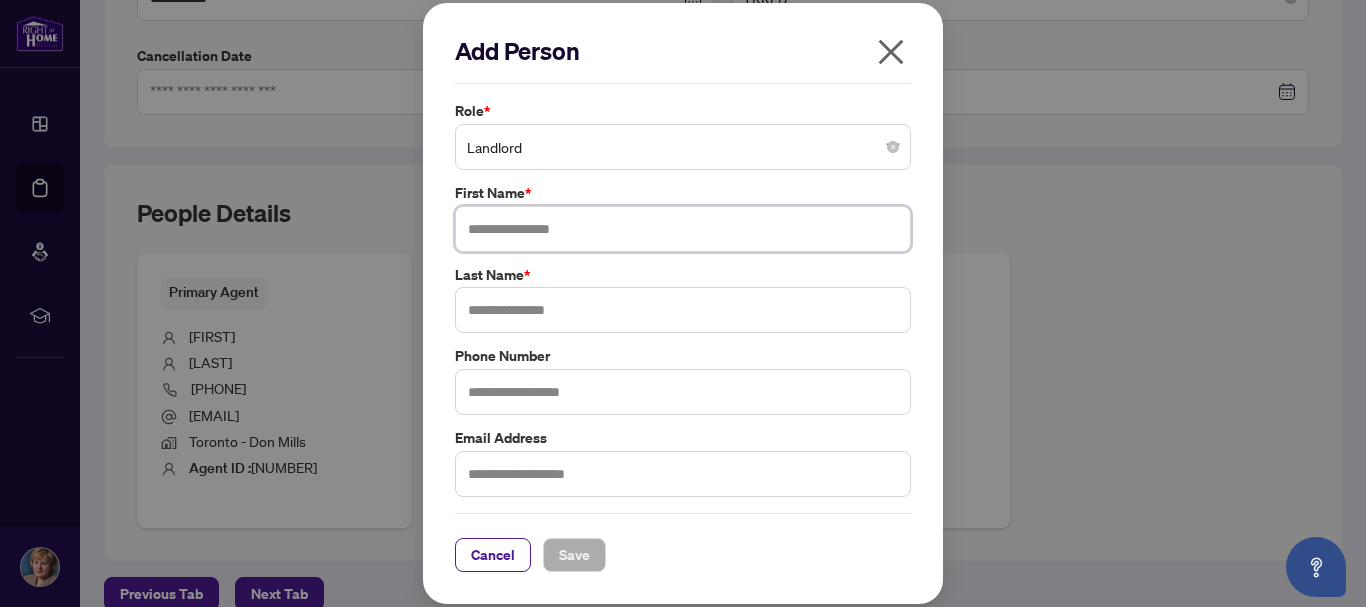 click at bounding box center (683, 229) 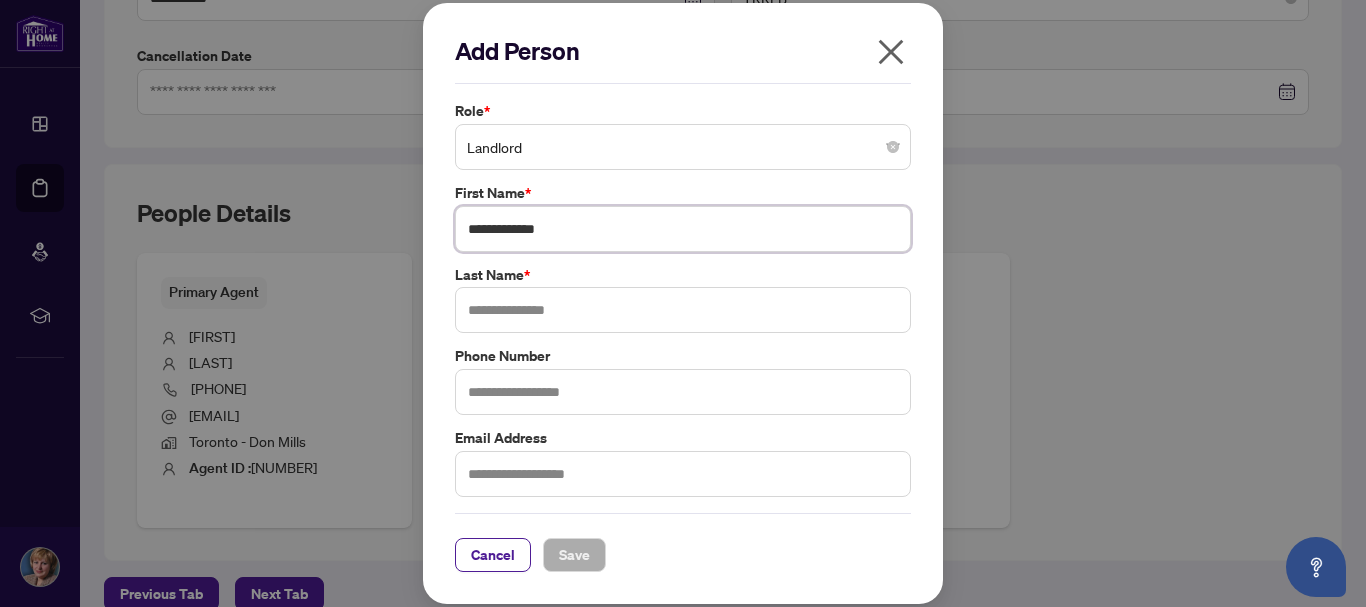 type on "**********" 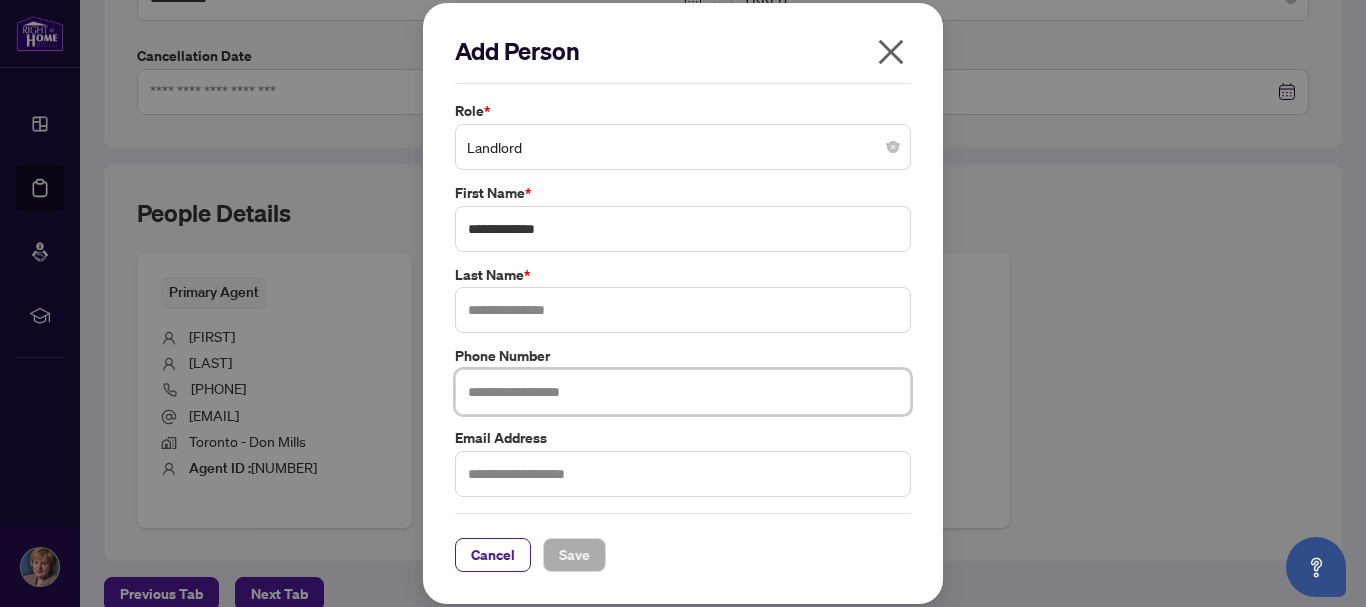 click at bounding box center [683, 392] 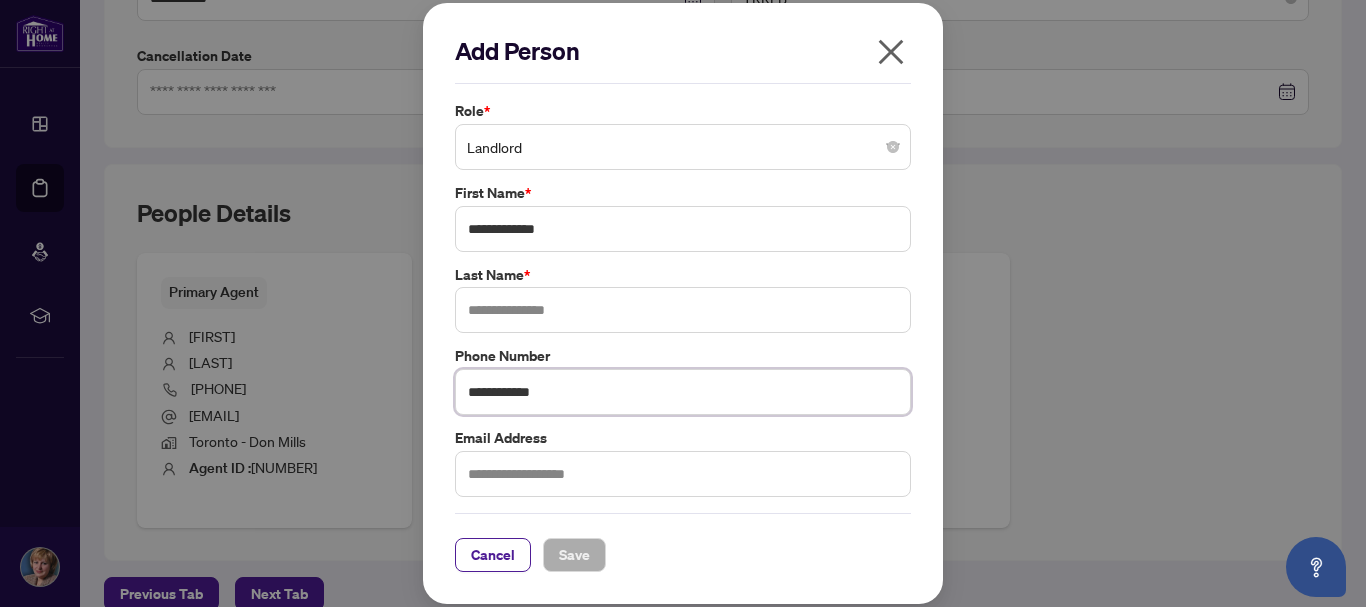 type on "**********" 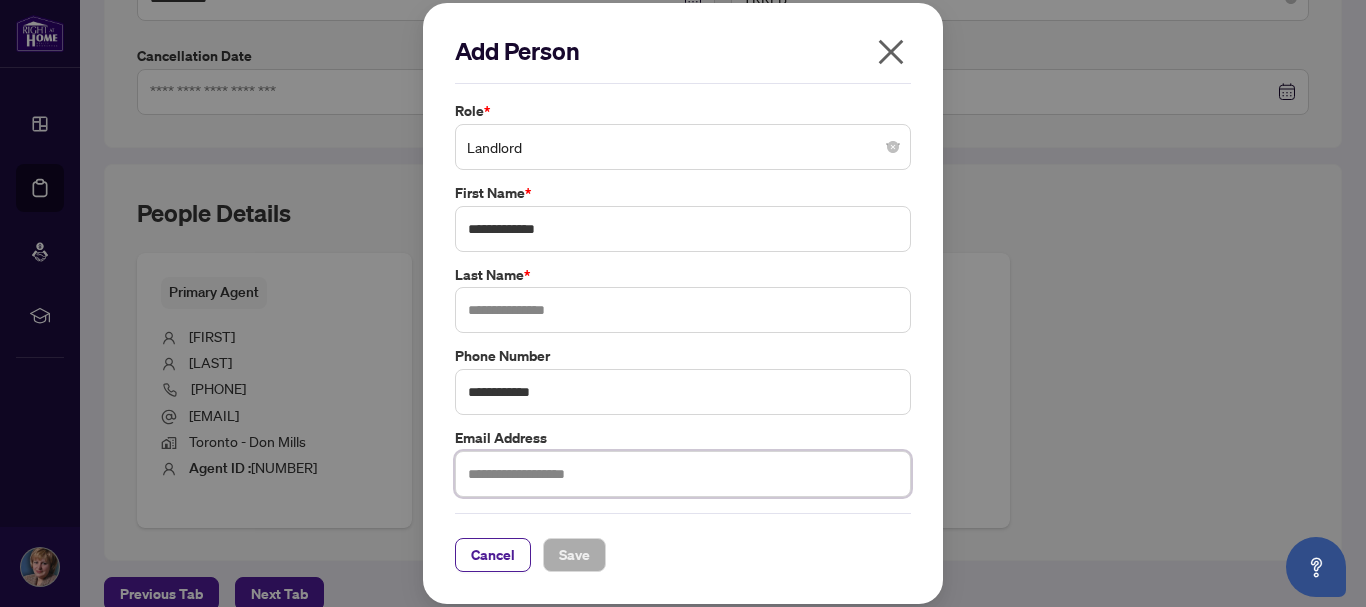 click at bounding box center [683, 474] 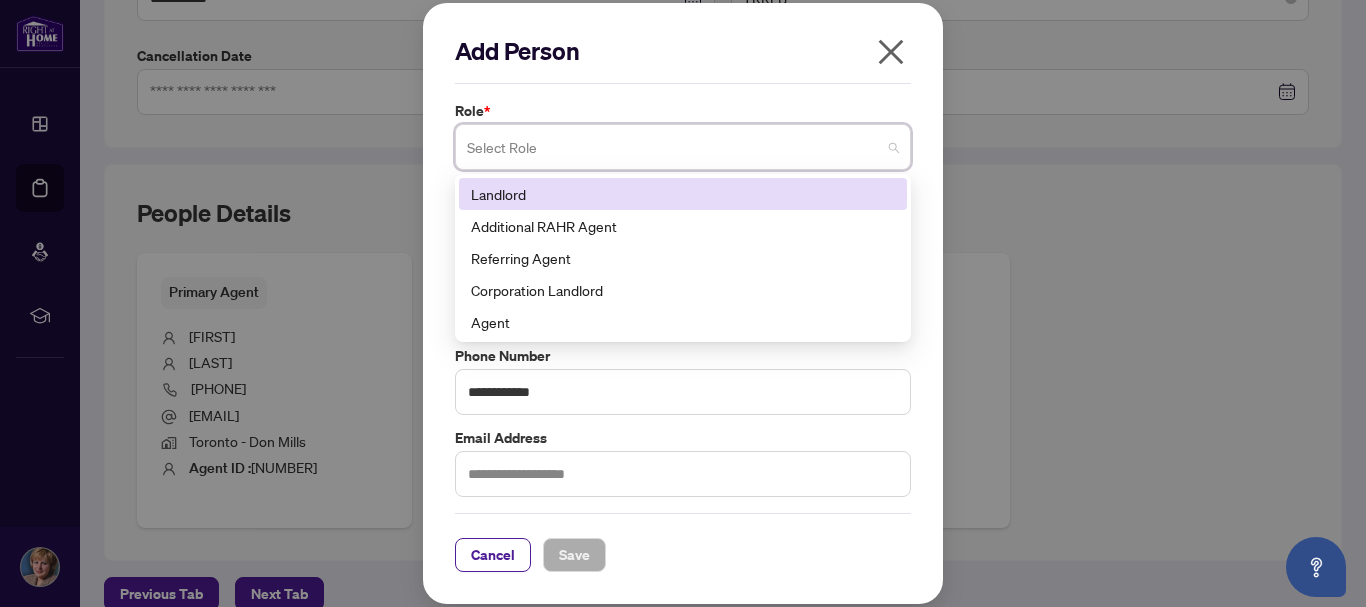 click at bounding box center (683, 147) 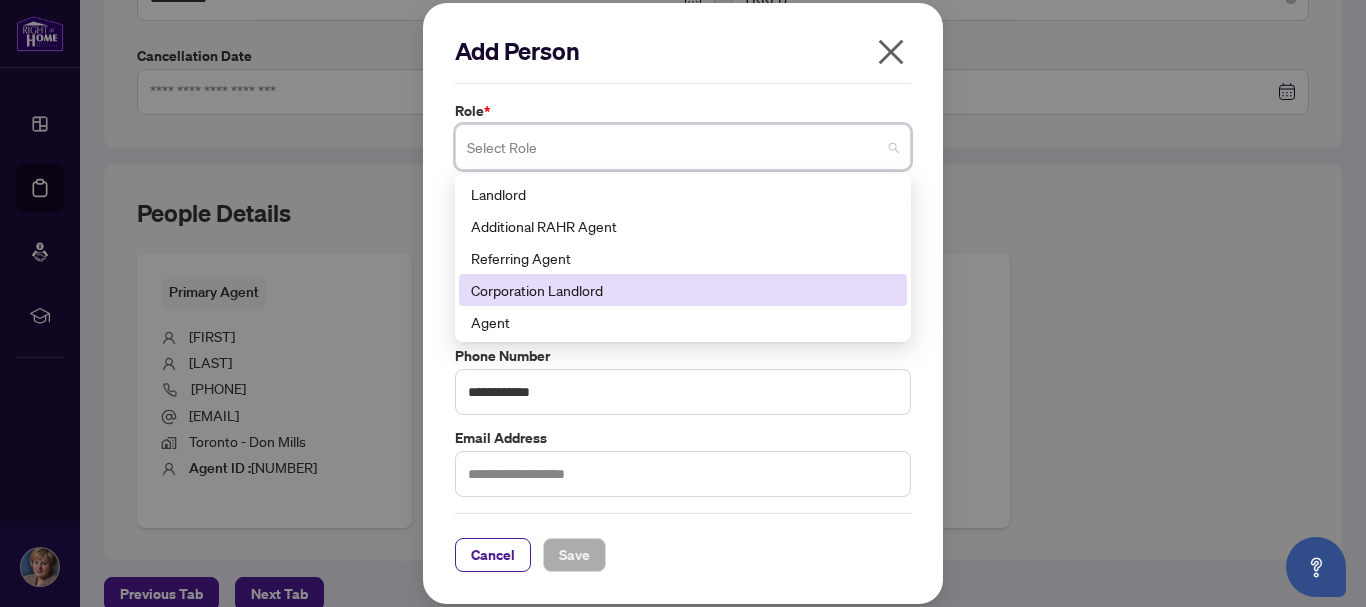 click on "Corporation Landlord" at bounding box center [683, 290] 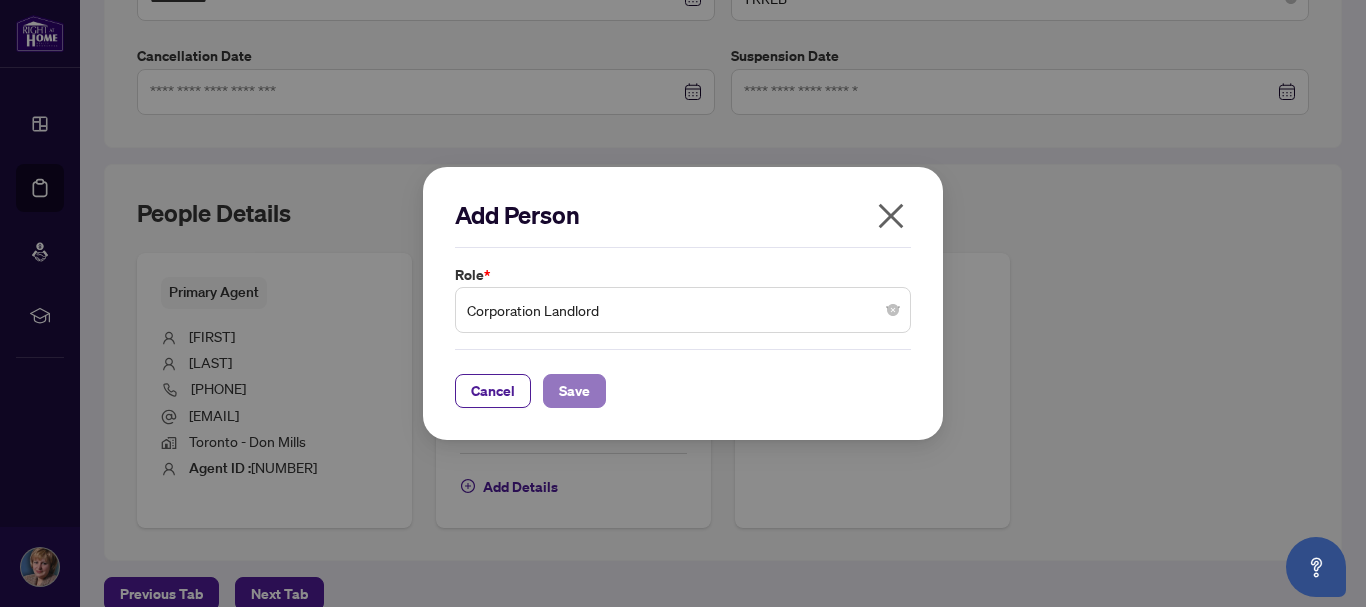 click on "Save" at bounding box center (574, 391) 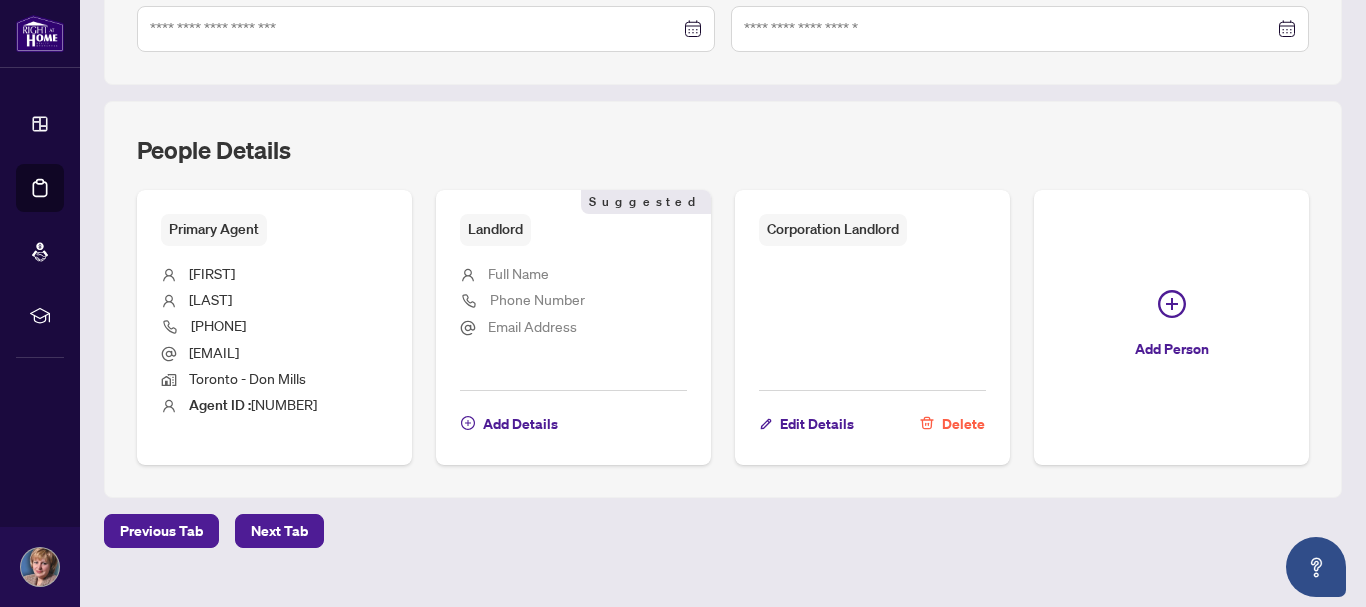 scroll, scrollTop: 697, scrollLeft: 0, axis: vertical 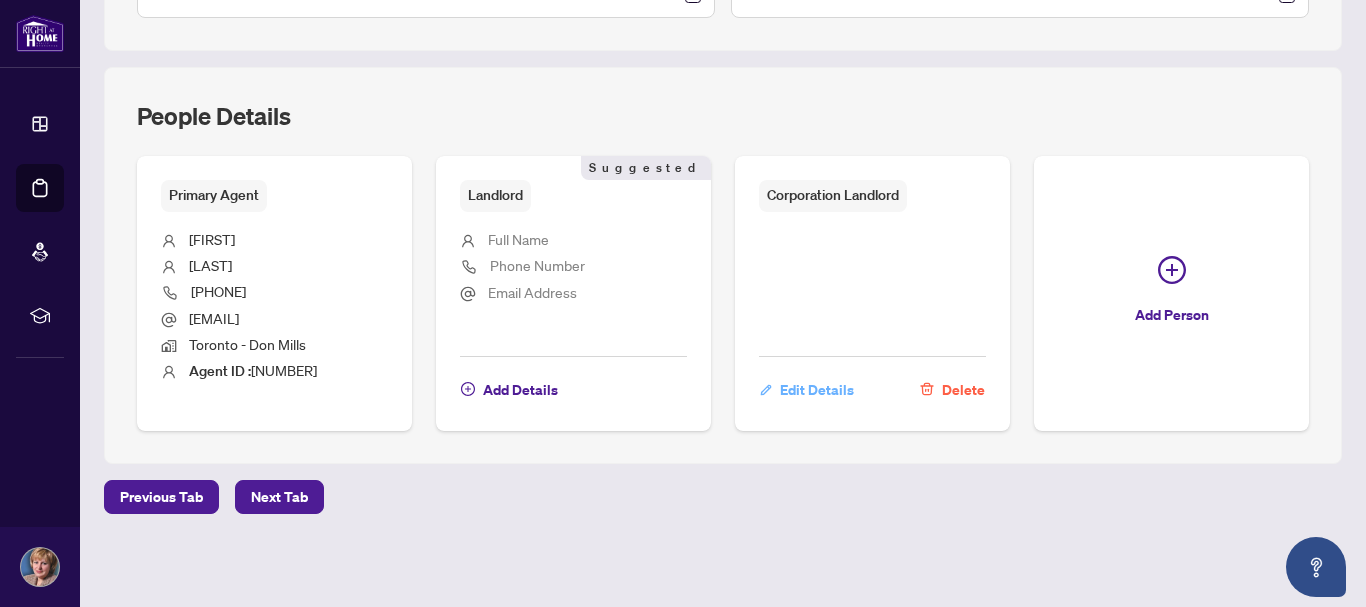 click on "Edit Details" at bounding box center [817, 390] 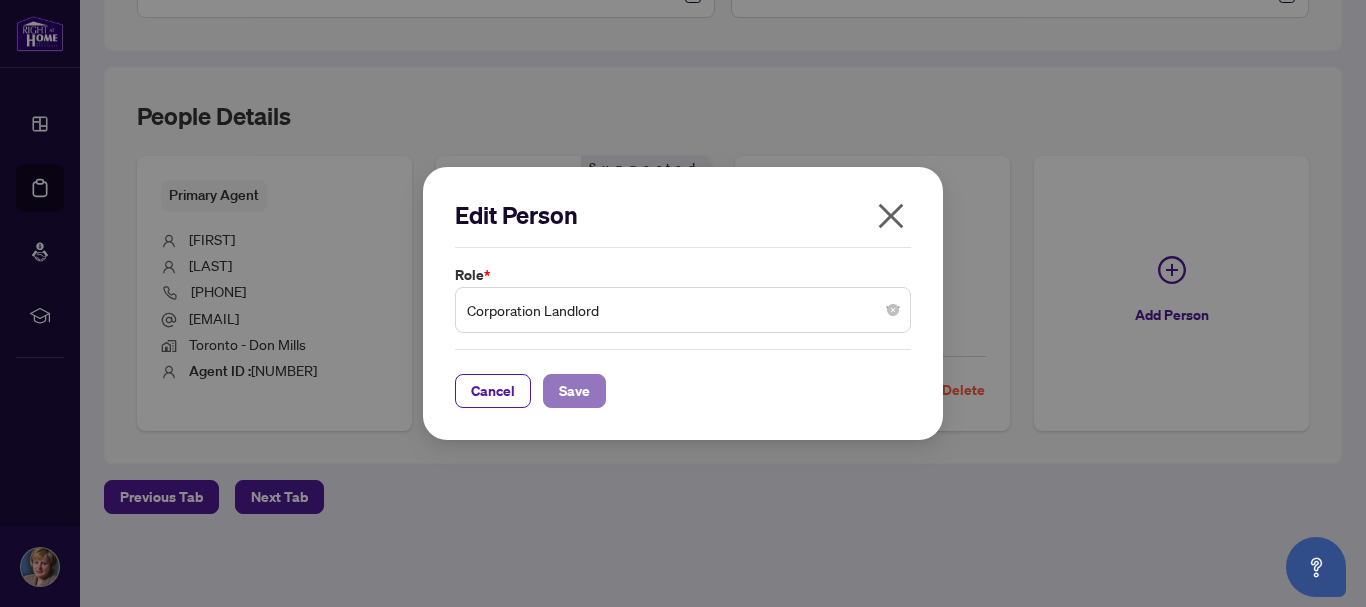 click on "Save" at bounding box center [574, 391] 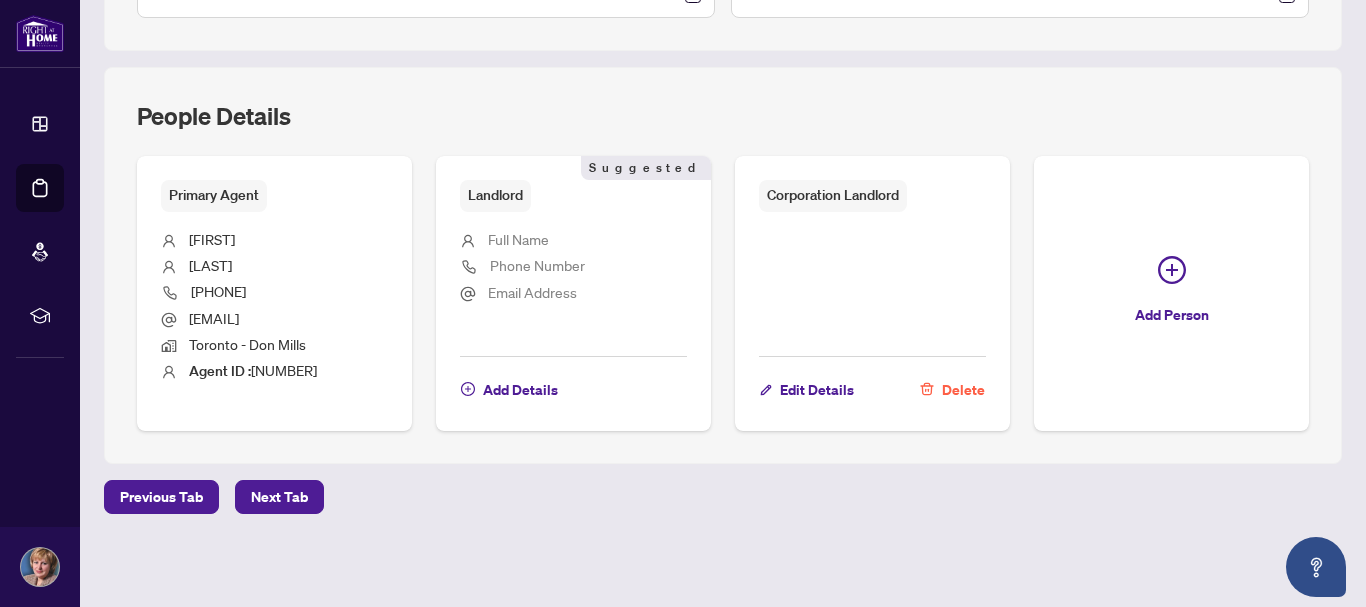 click on "Full Name" at bounding box center [518, 239] 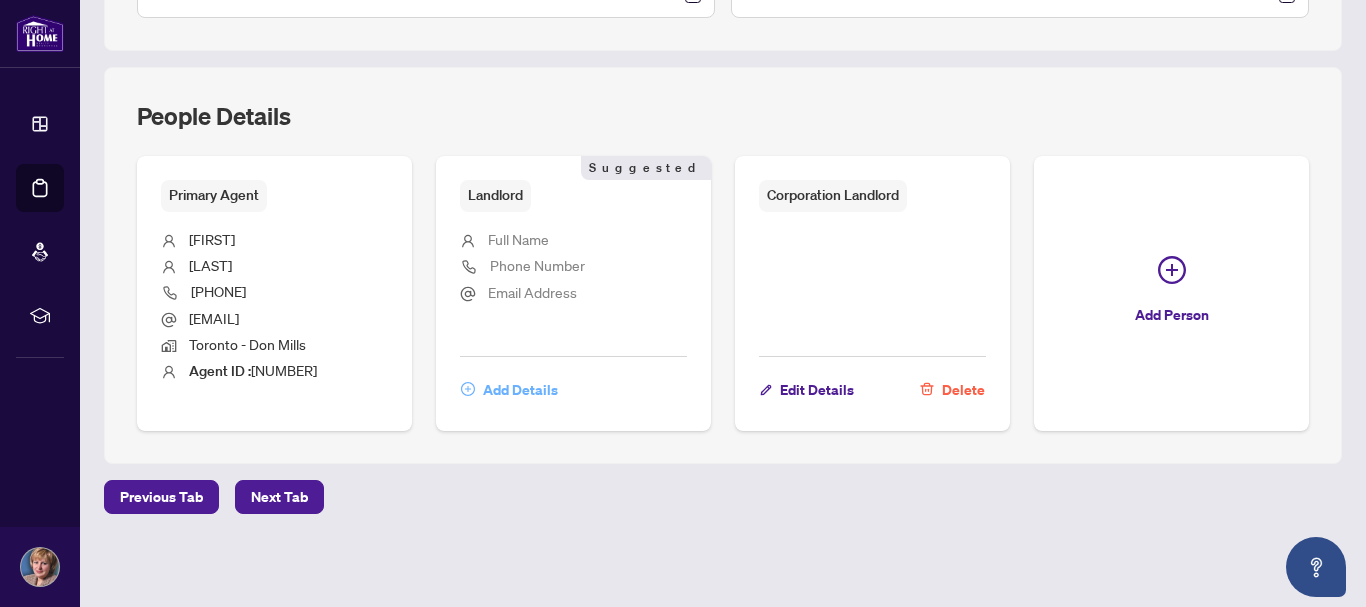 click on "Add Details" at bounding box center [520, 390] 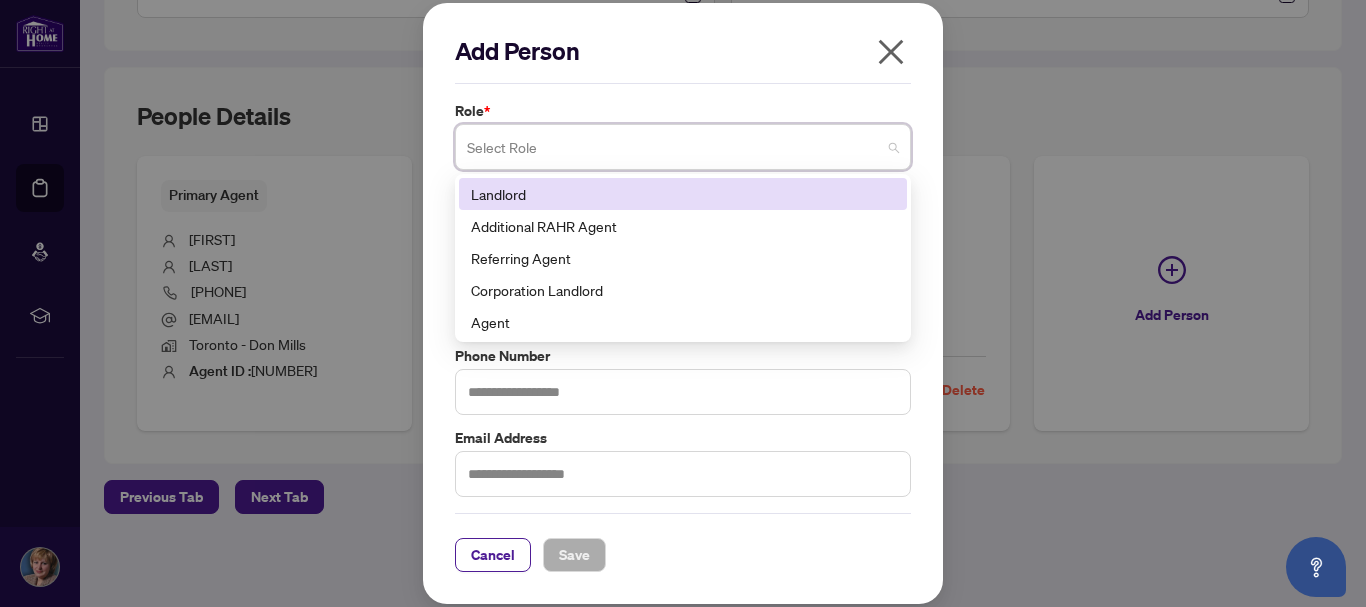 click at bounding box center [674, 150] 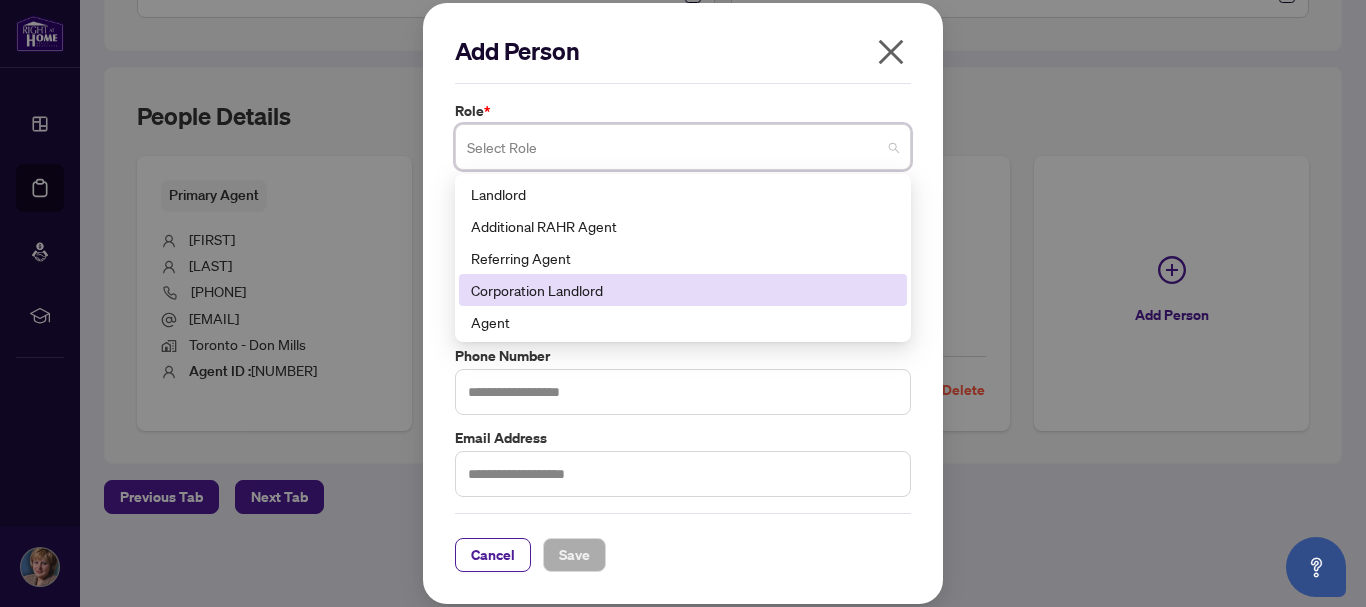 click on "Corporation Landlord" at bounding box center [683, 290] 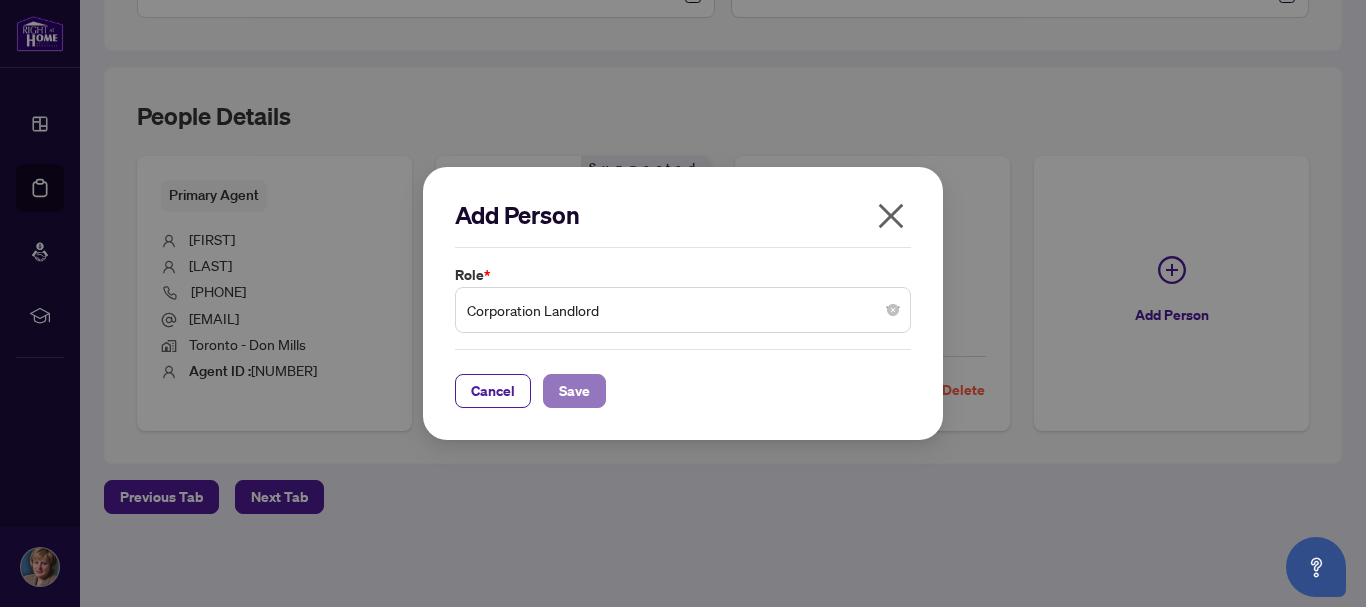 click on "Save" at bounding box center (574, 391) 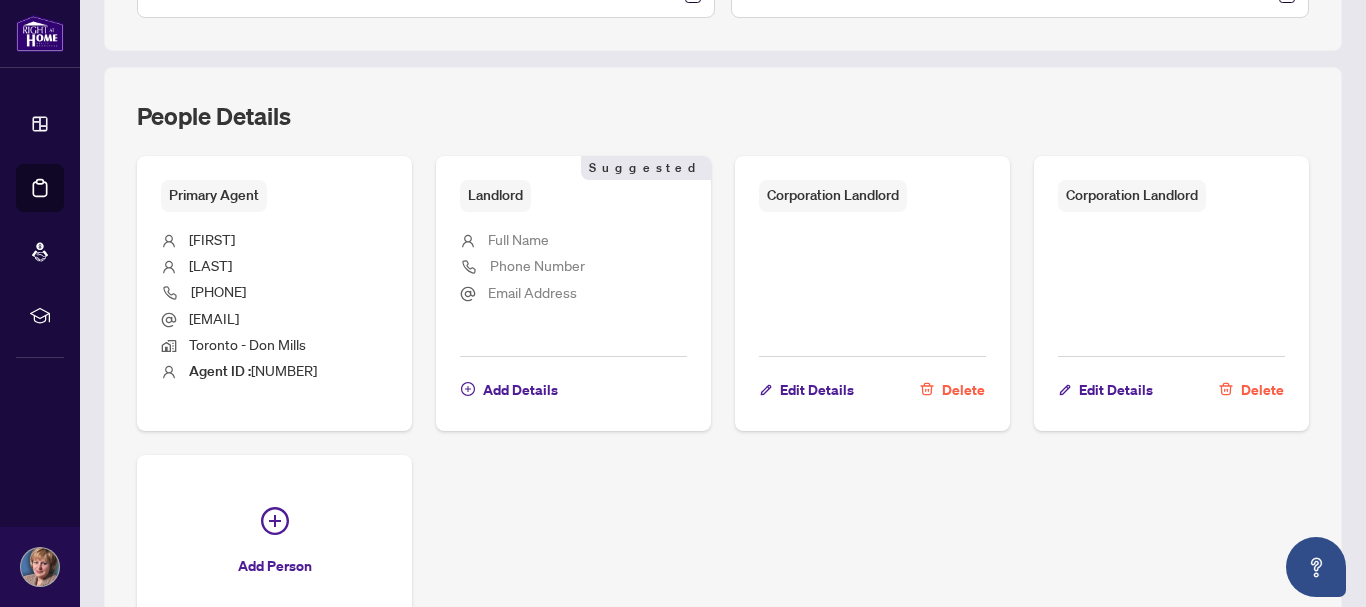 click on "Full Name" at bounding box center (518, 239) 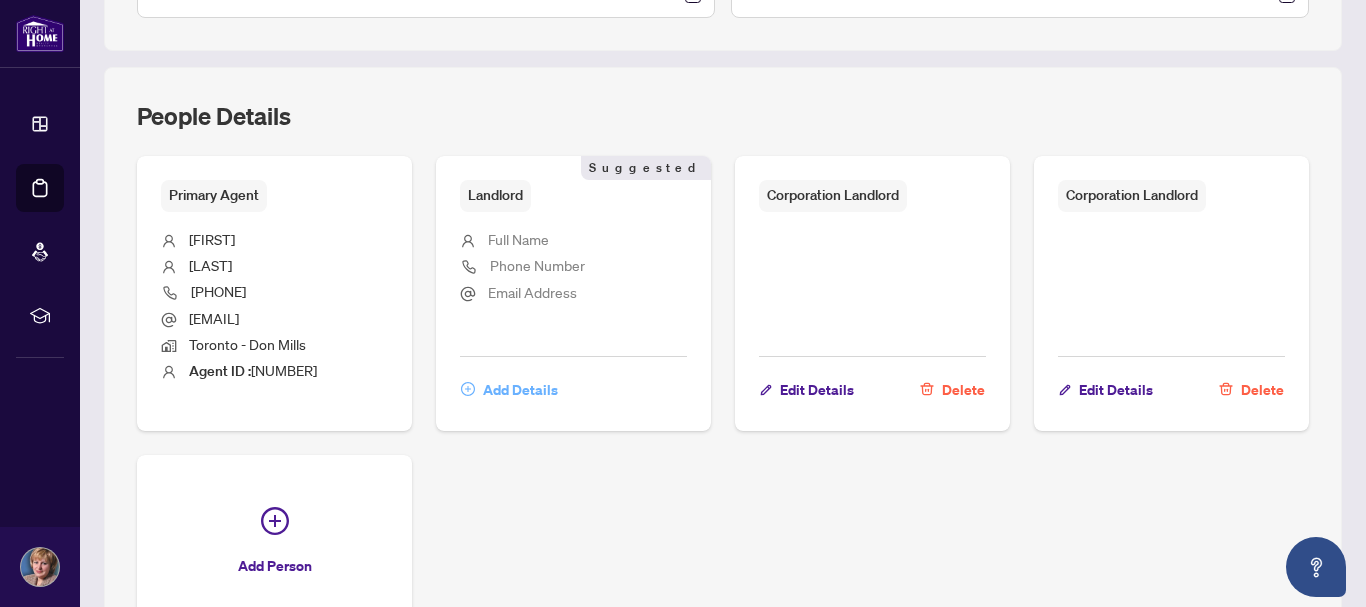 click on "Add Details" at bounding box center [520, 390] 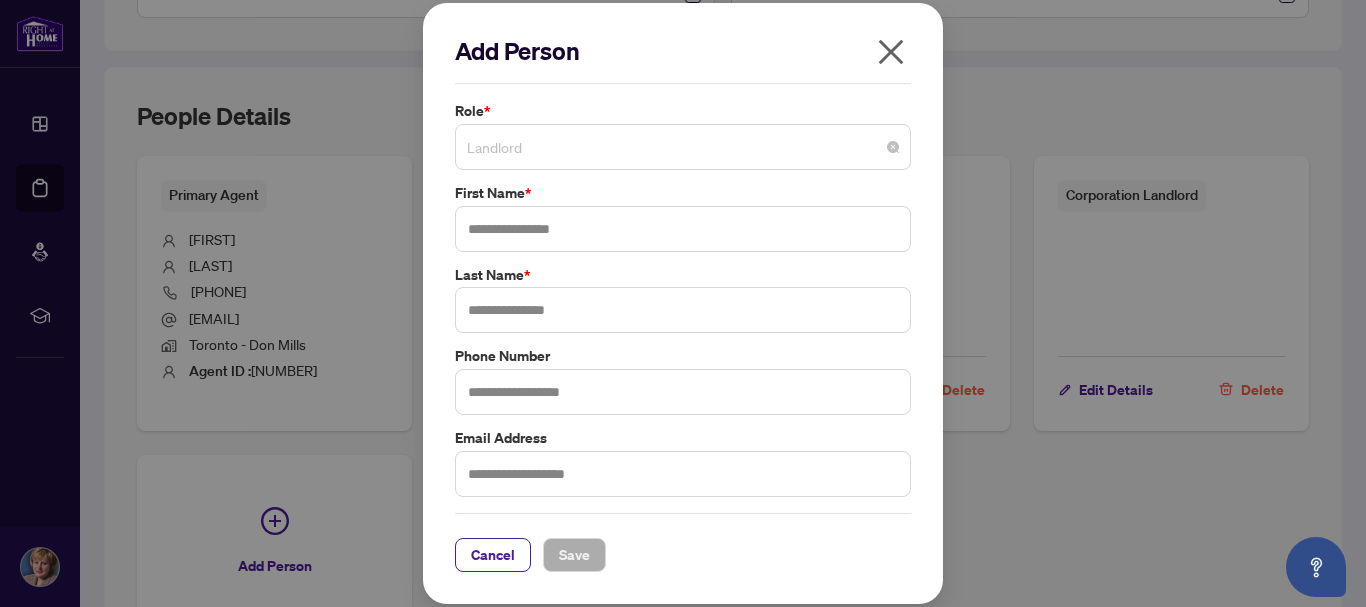 click on "Landlord" at bounding box center [683, 147] 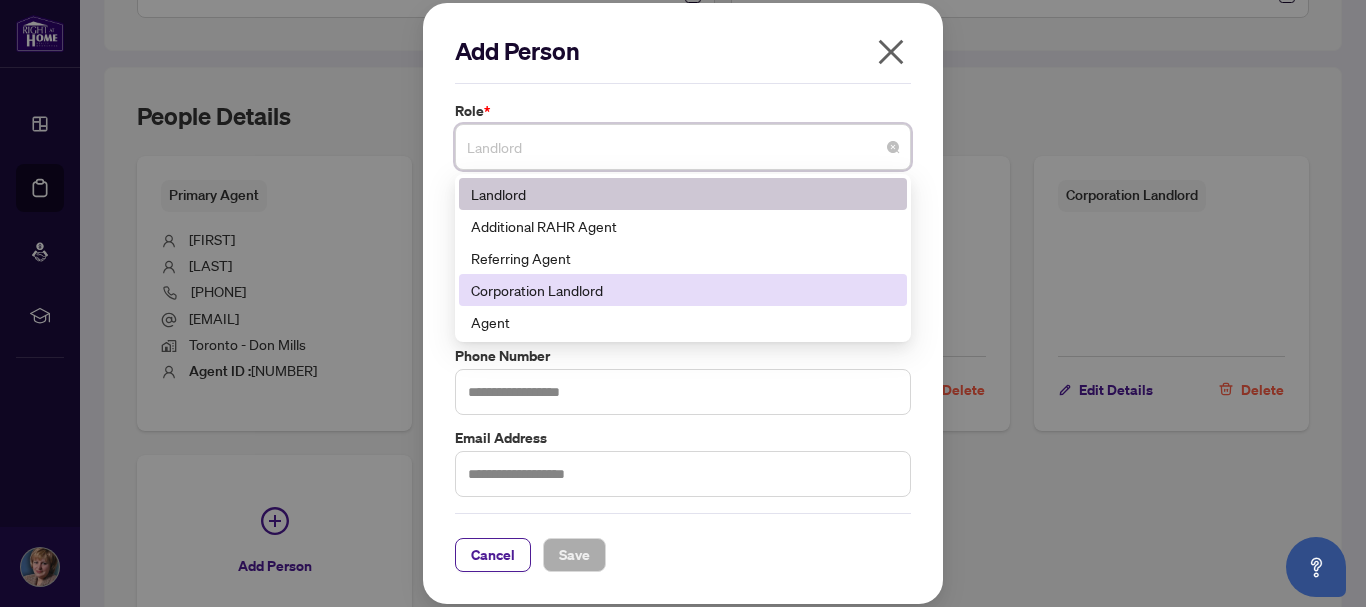 click on "Corporation Landlord" at bounding box center [683, 290] 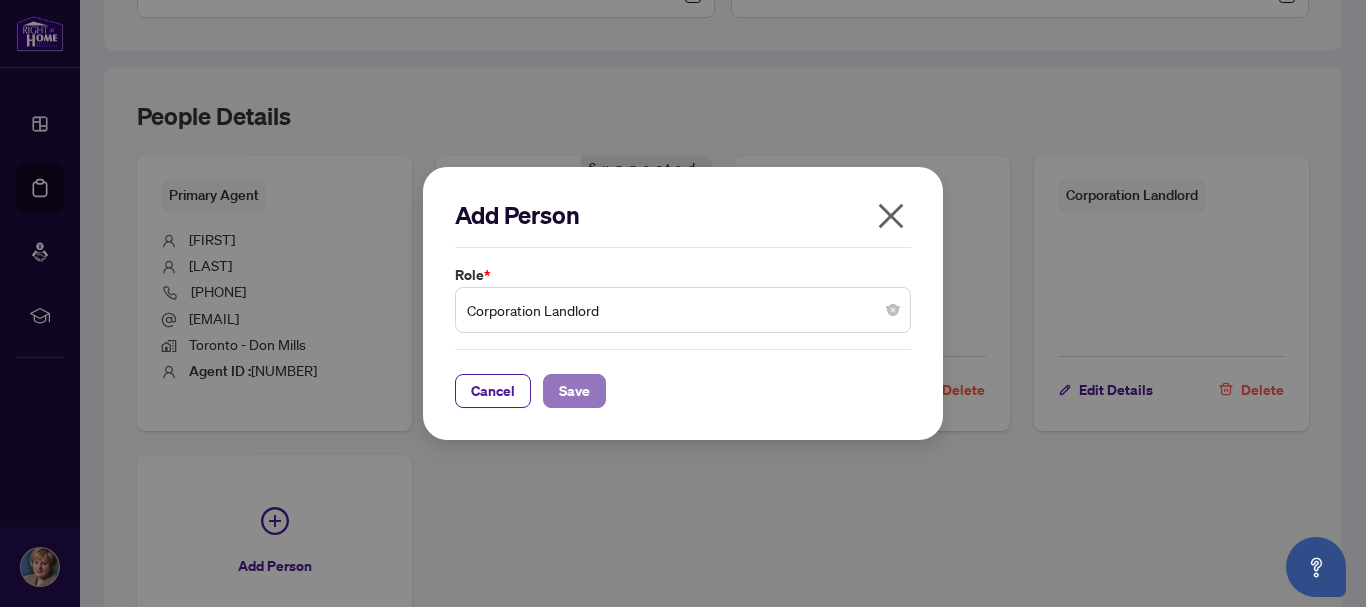 click on "Save" at bounding box center (574, 391) 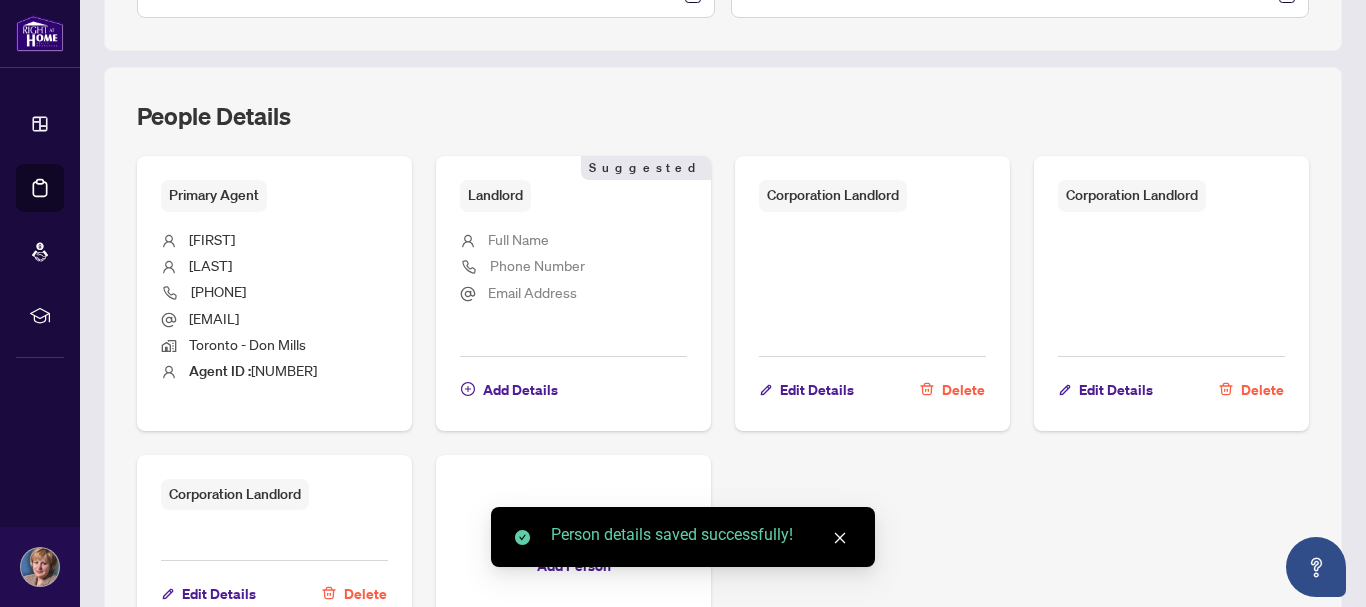 click on "Delete" at bounding box center [1262, 390] 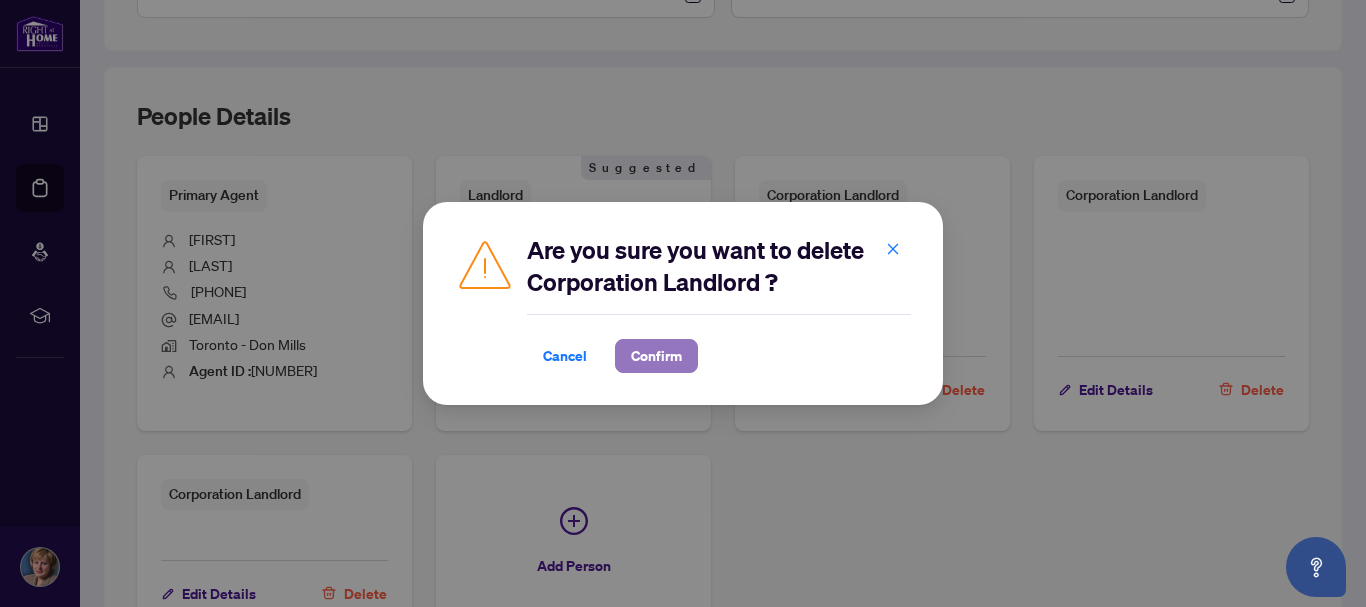 click on "Confirm" at bounding box center (656, 356) 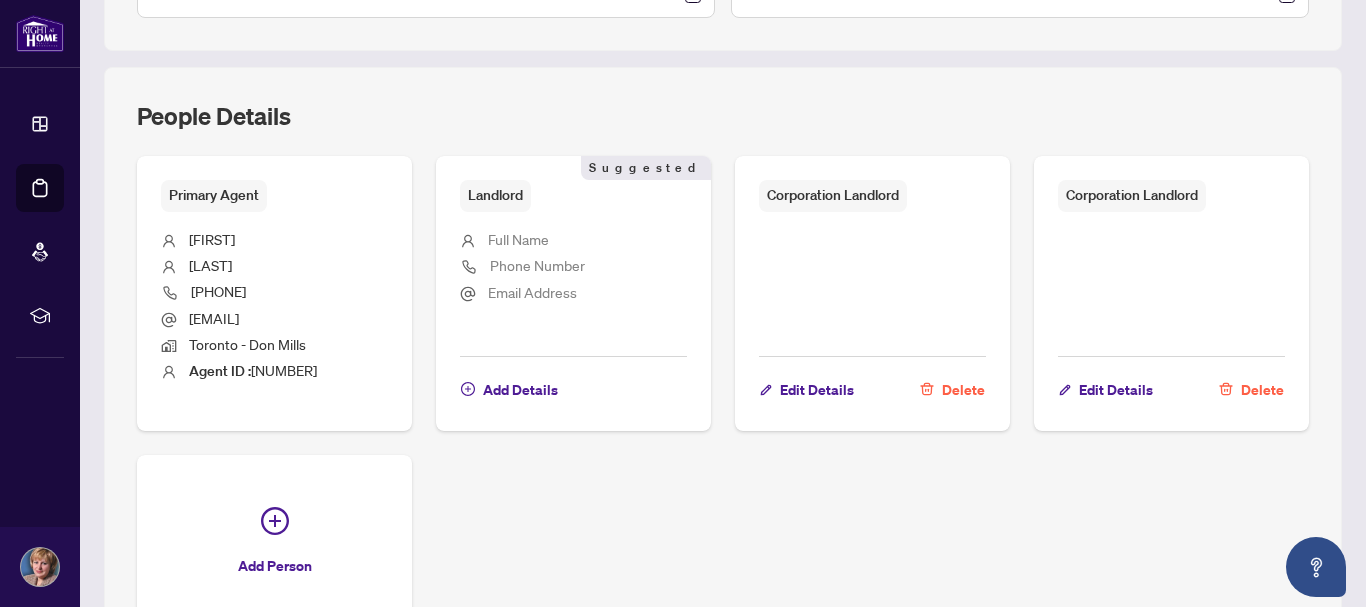 click on "Delete" at bounding box center (1262, 390) 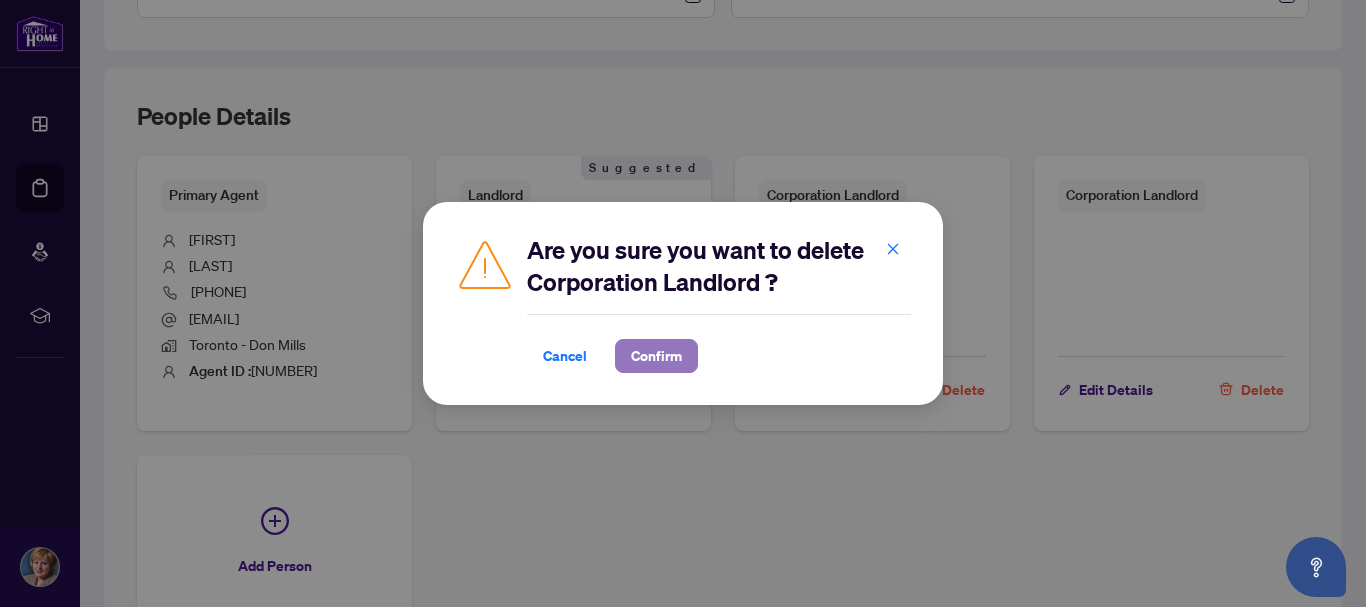 click on "Confirm" at bounding box center [656, 356] 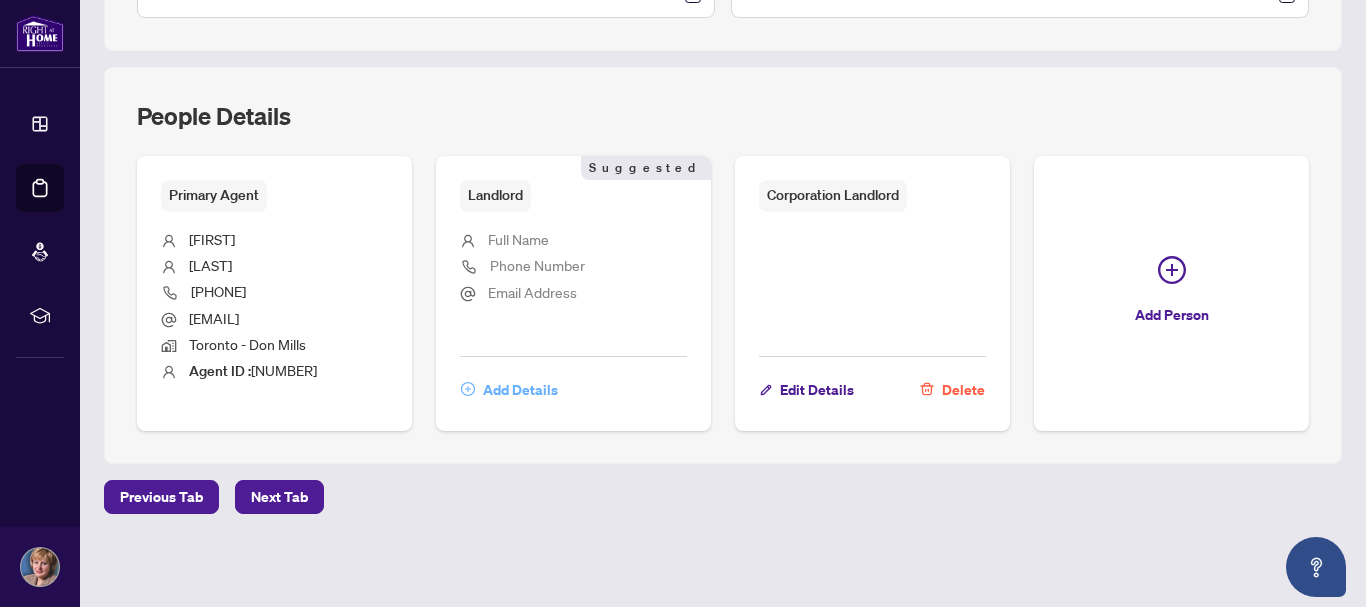 click on "Add Details" at bounding box center [520, 390] 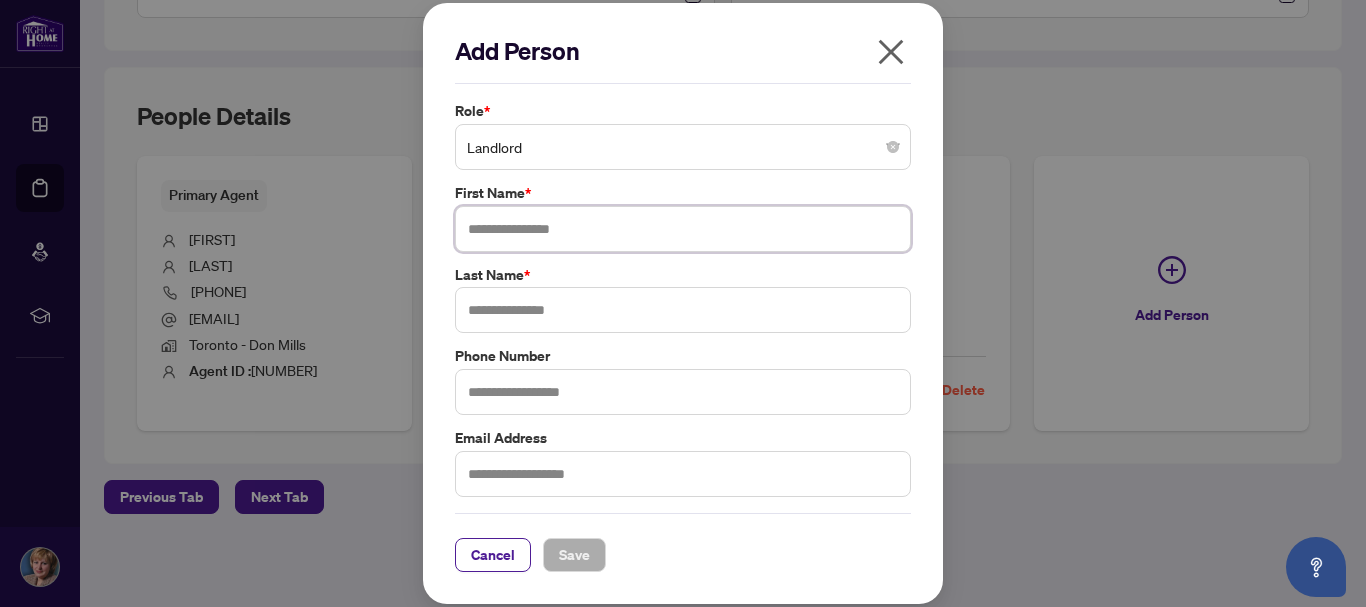 click at bounding box center (683, 229) 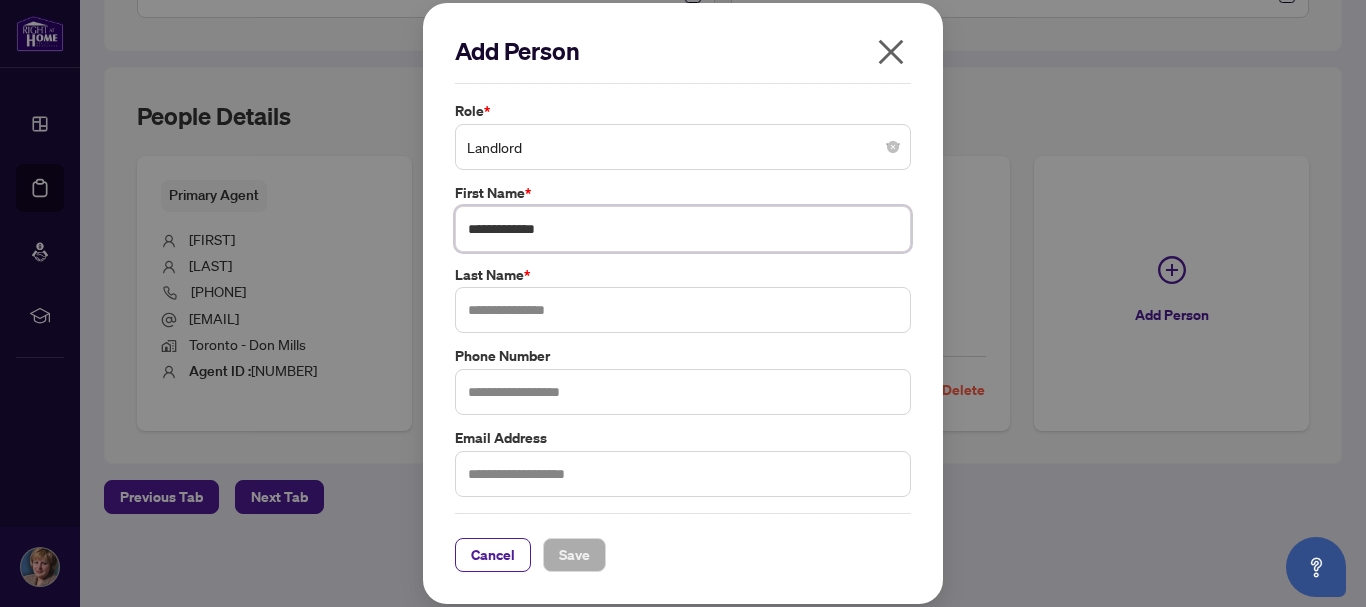 type on "**********" 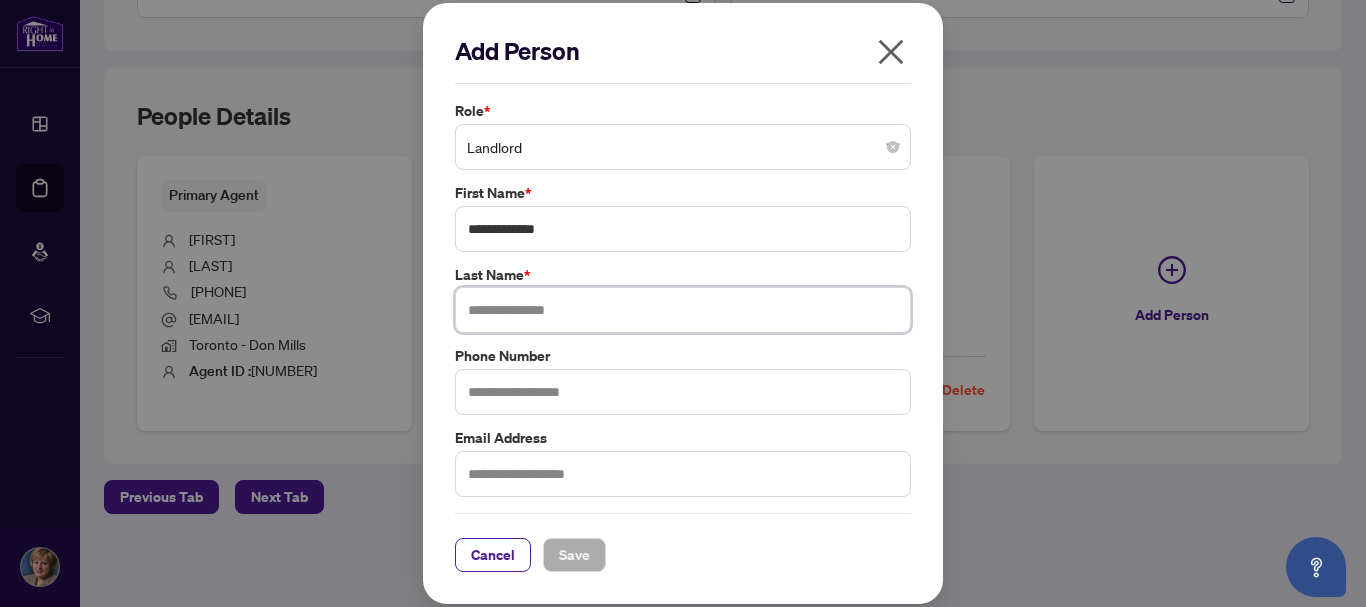click at bounding box center [683, 310] 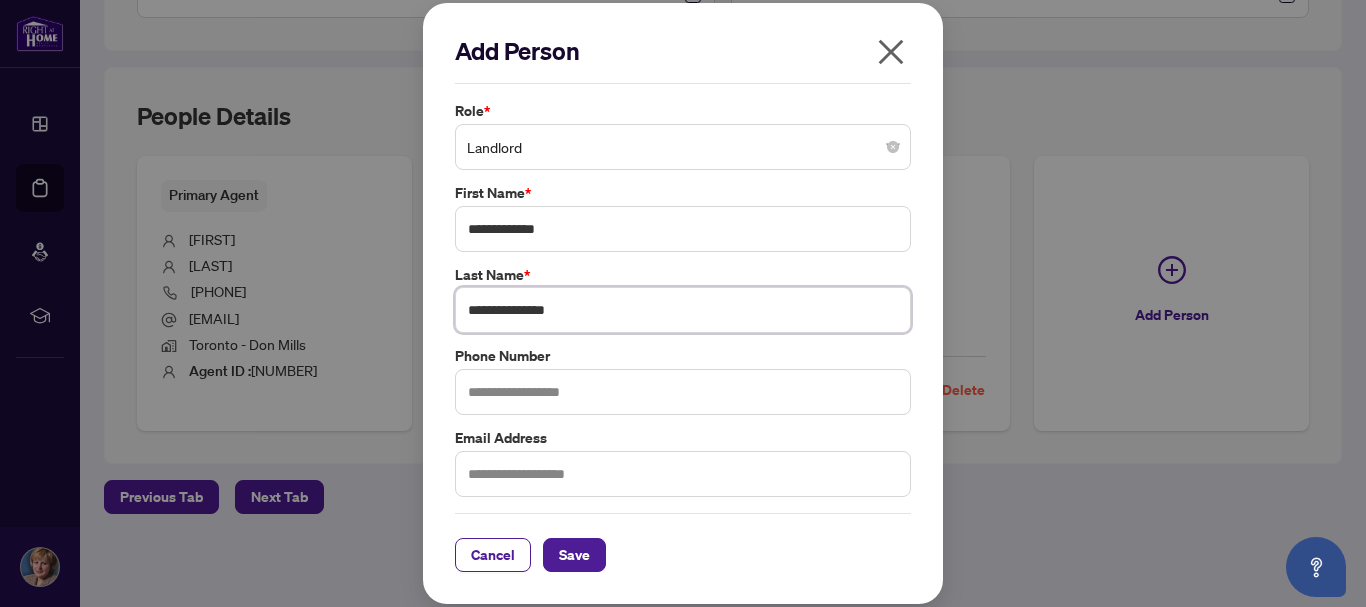 type on "**********" 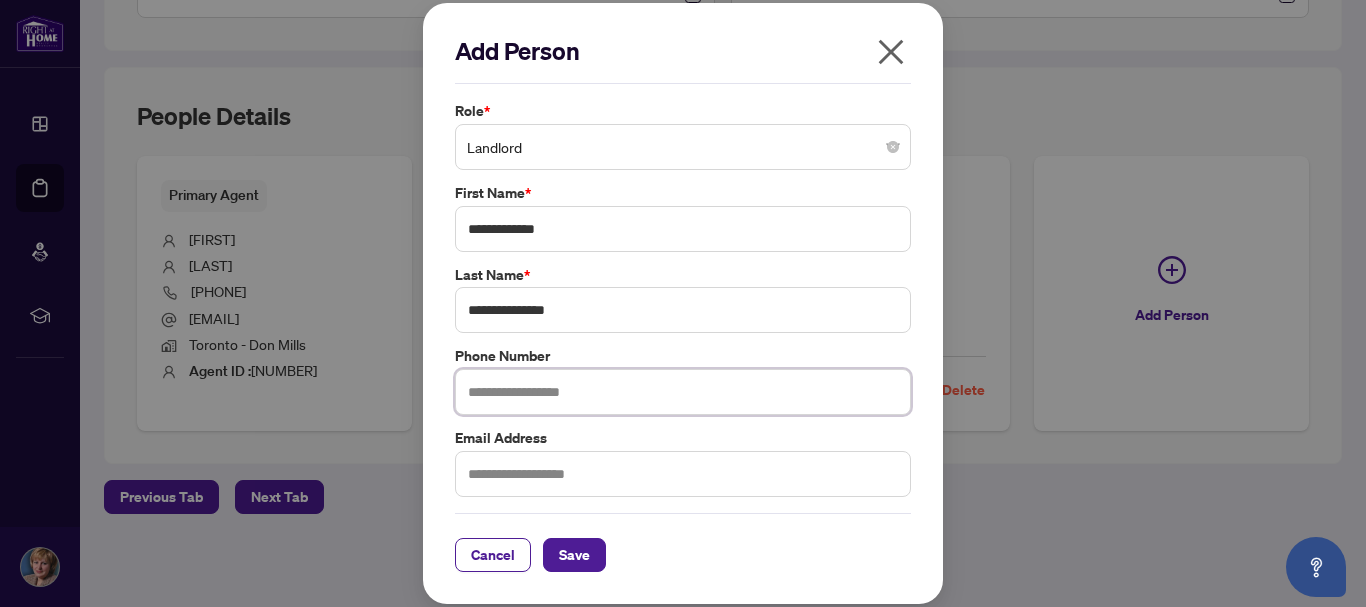 click at bounding box center [683, 392] 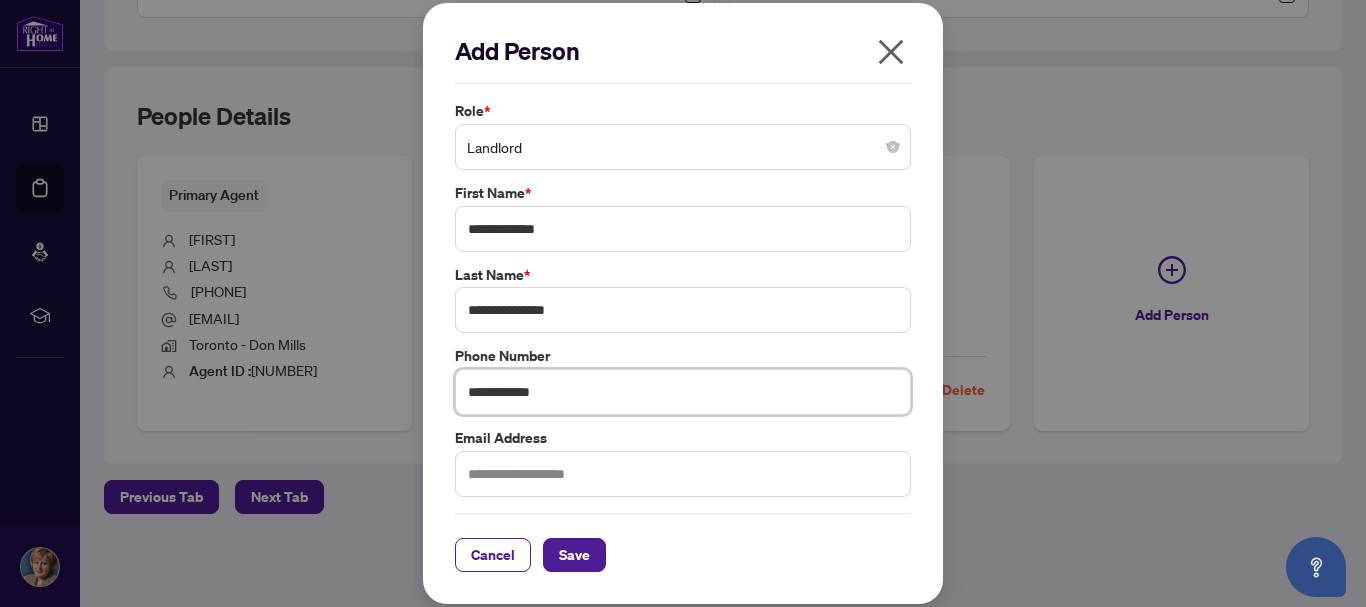 type on "**********" 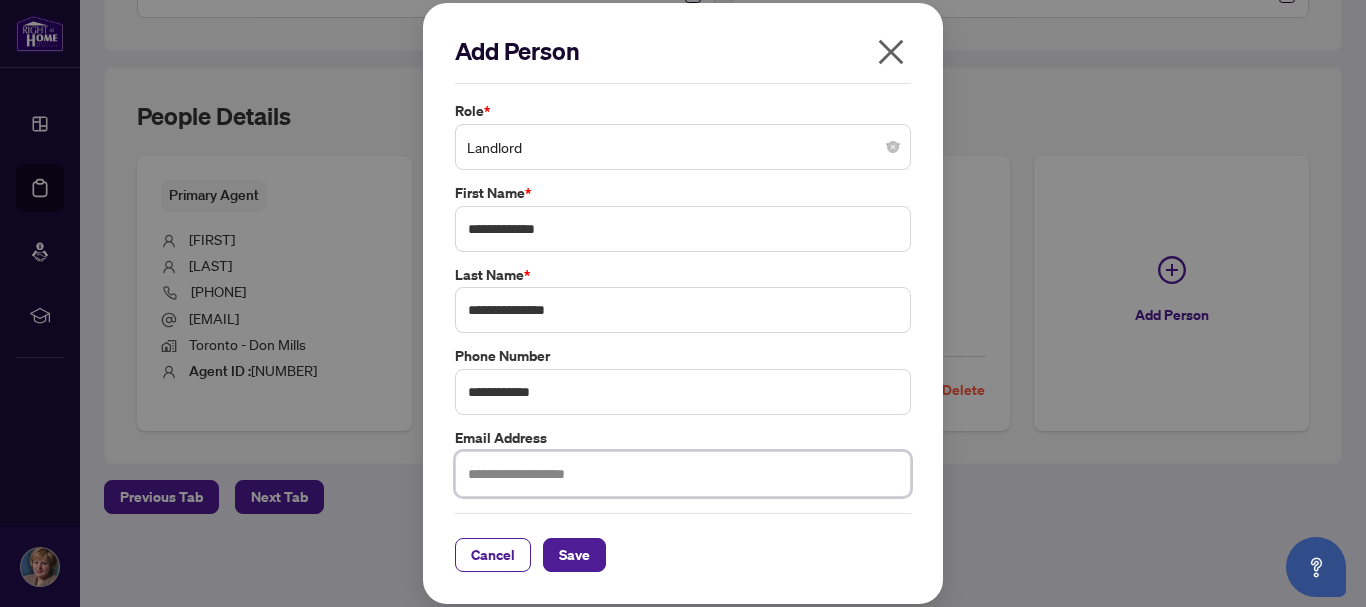 click at bounding box center [683, 474] 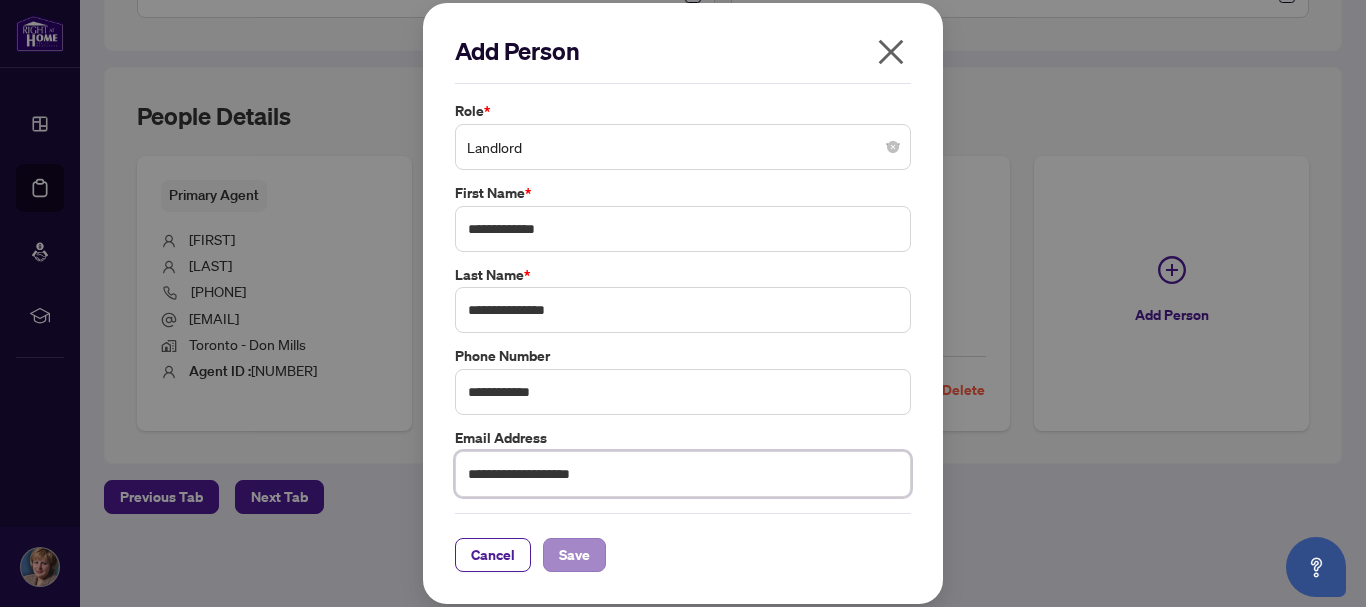 type on "**********" 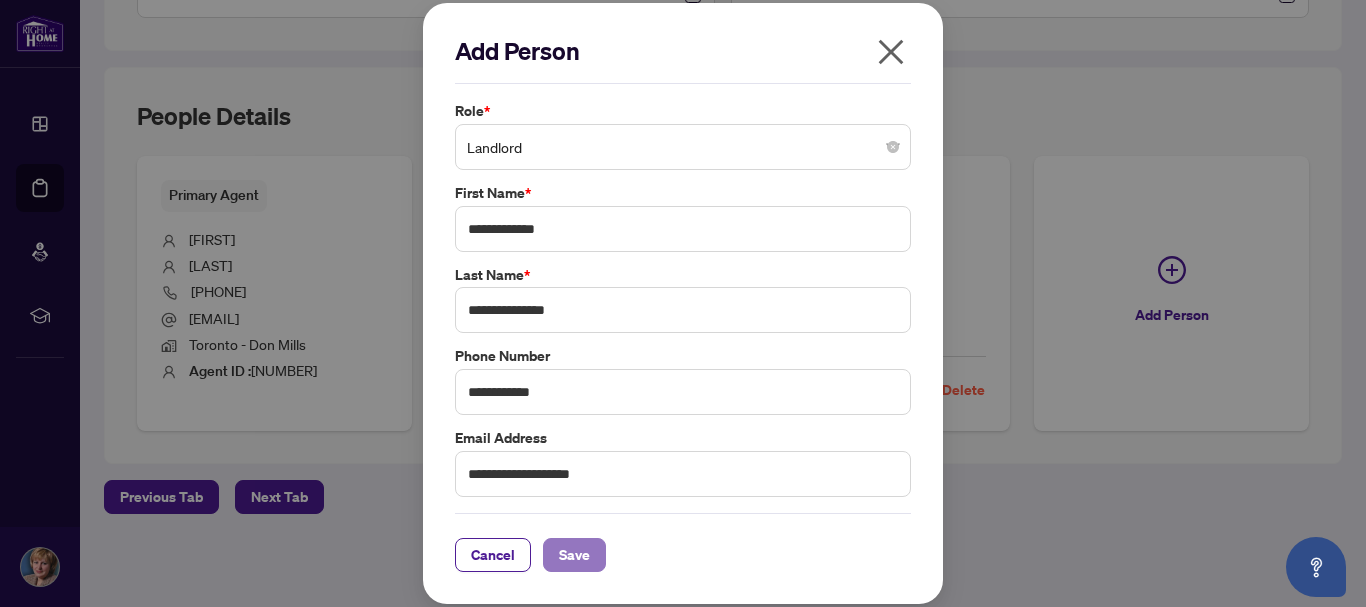 click on "Save" at bounding box center [574, 555] 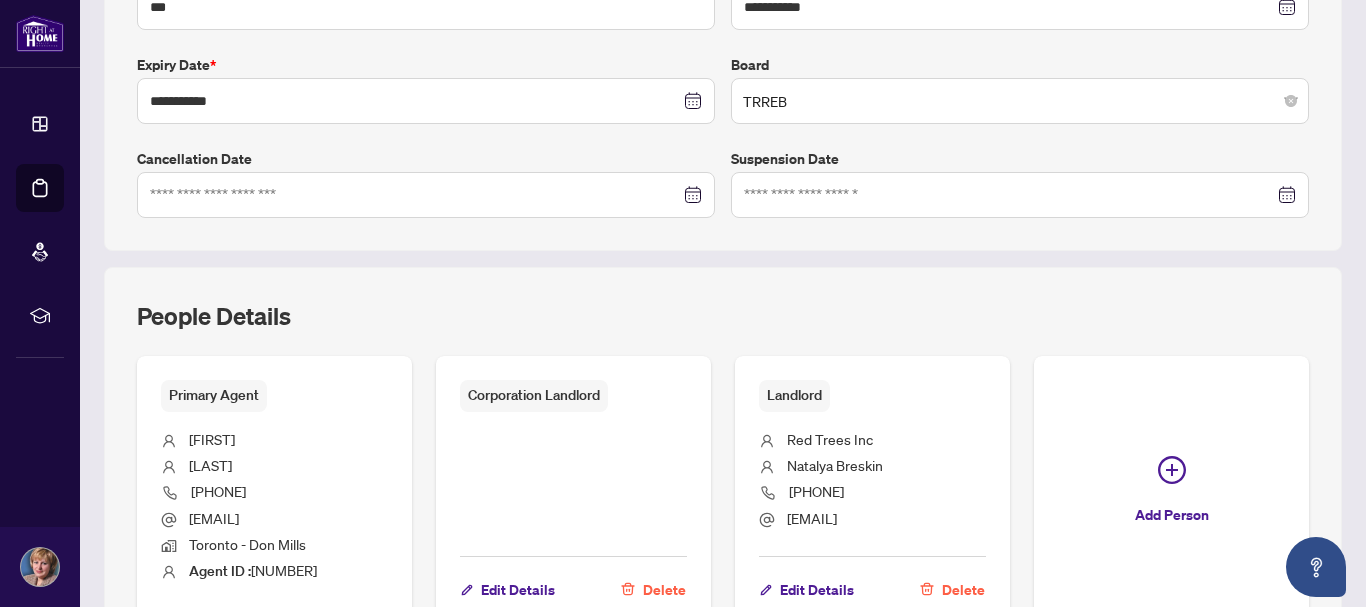 scroll, scrollTop: 697, scrollLeft: 0, axis: vertical 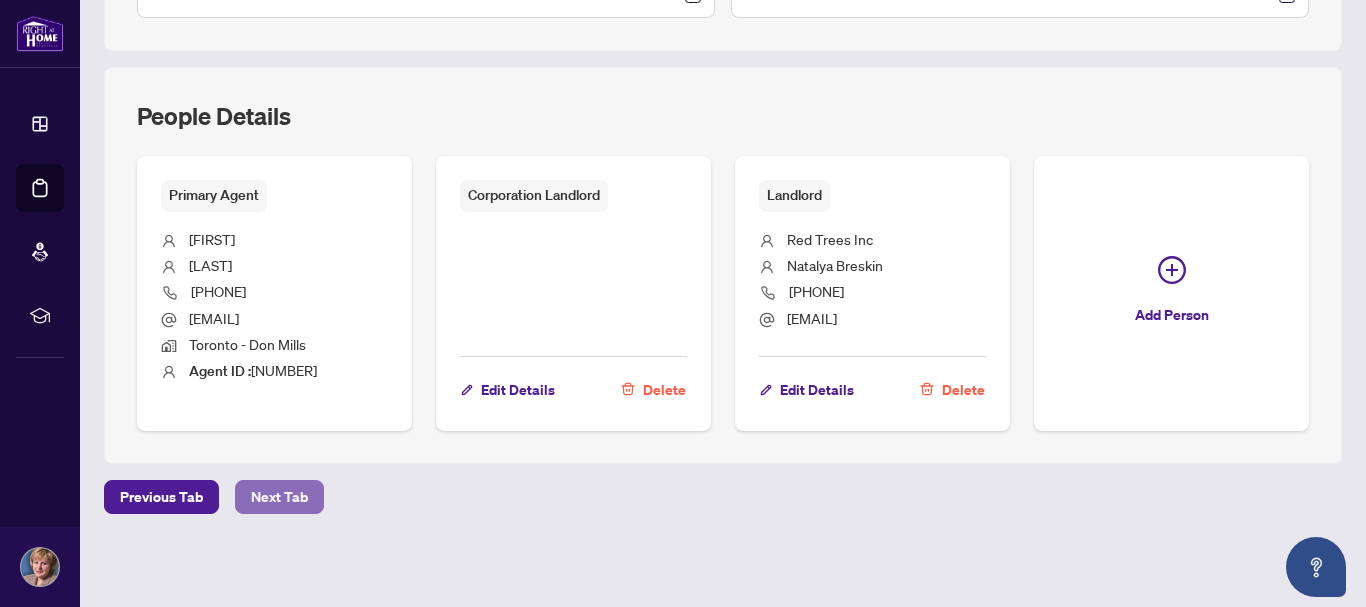 click on "Next Tab" at bounding box center (279, 497) 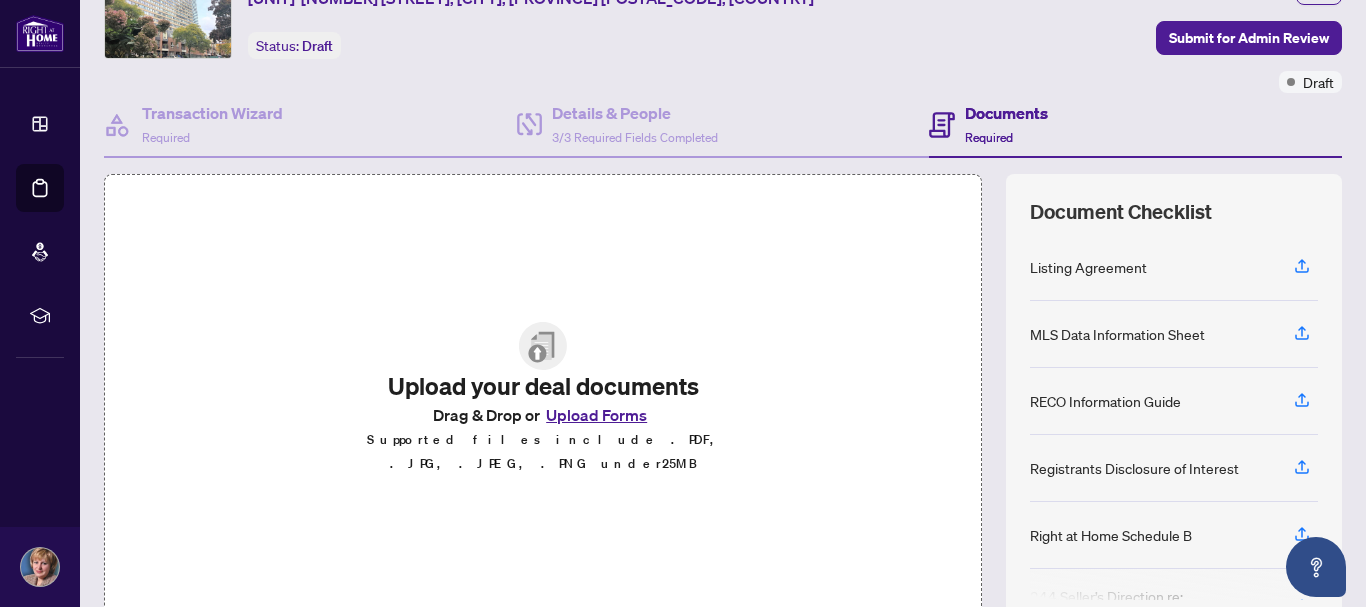 scroll, scrollTop: 200, scrollLeft: 0, axis: vertical 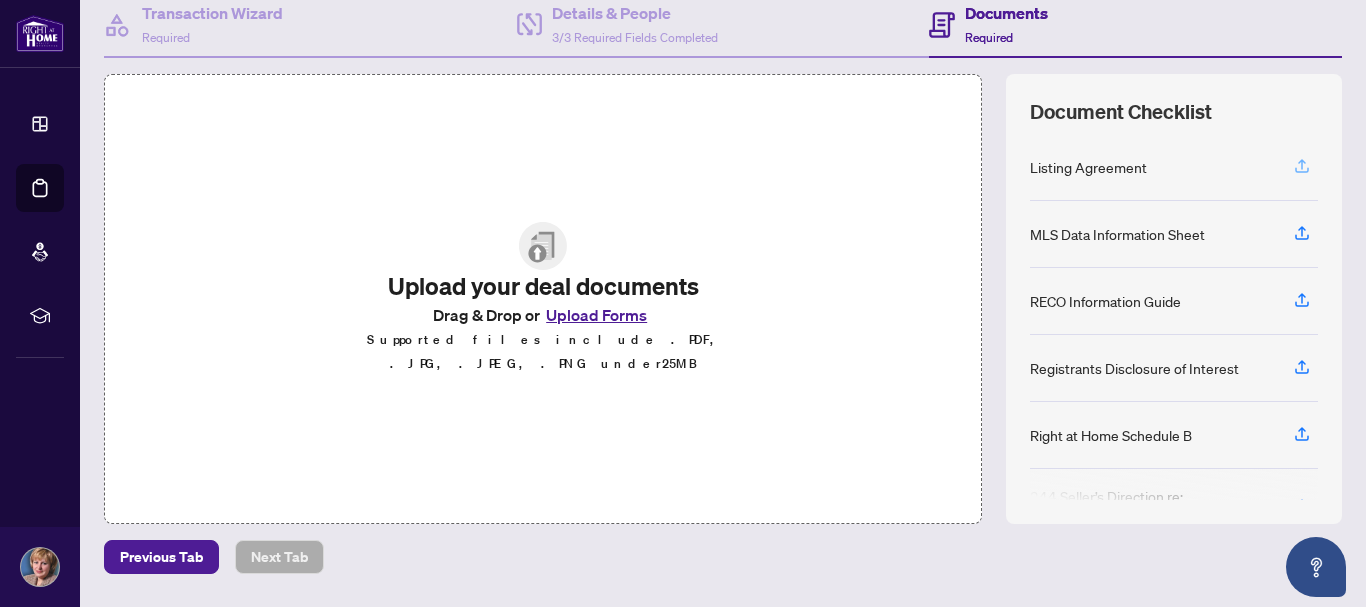click 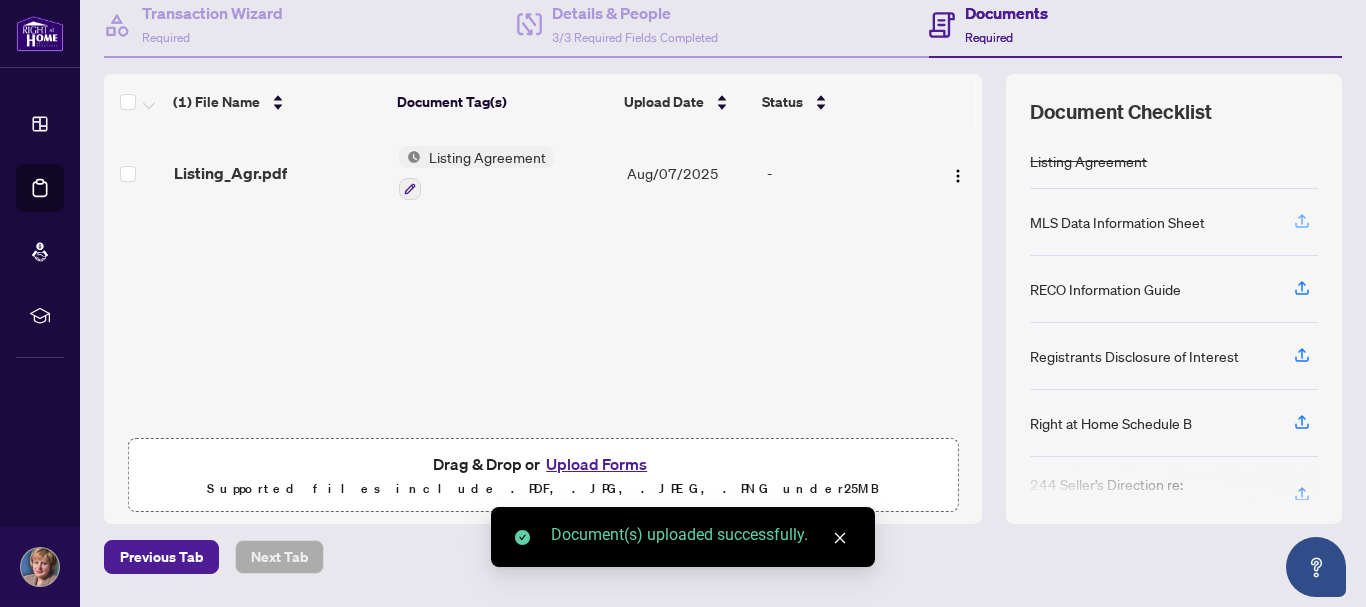 click 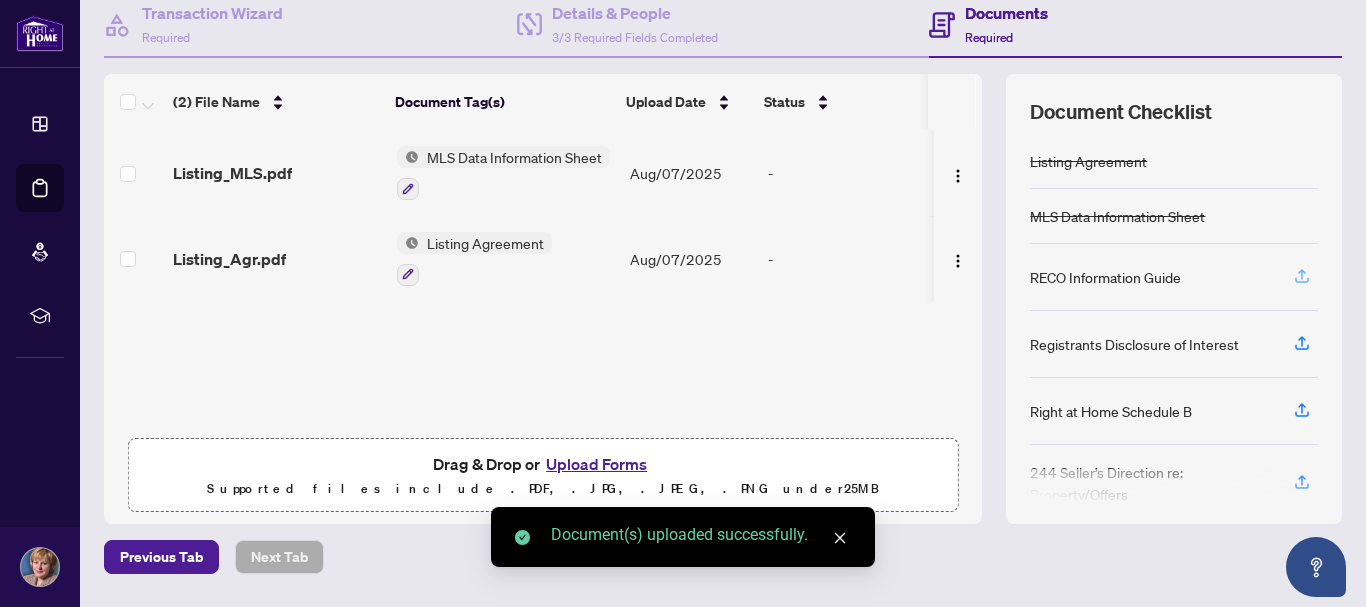 click 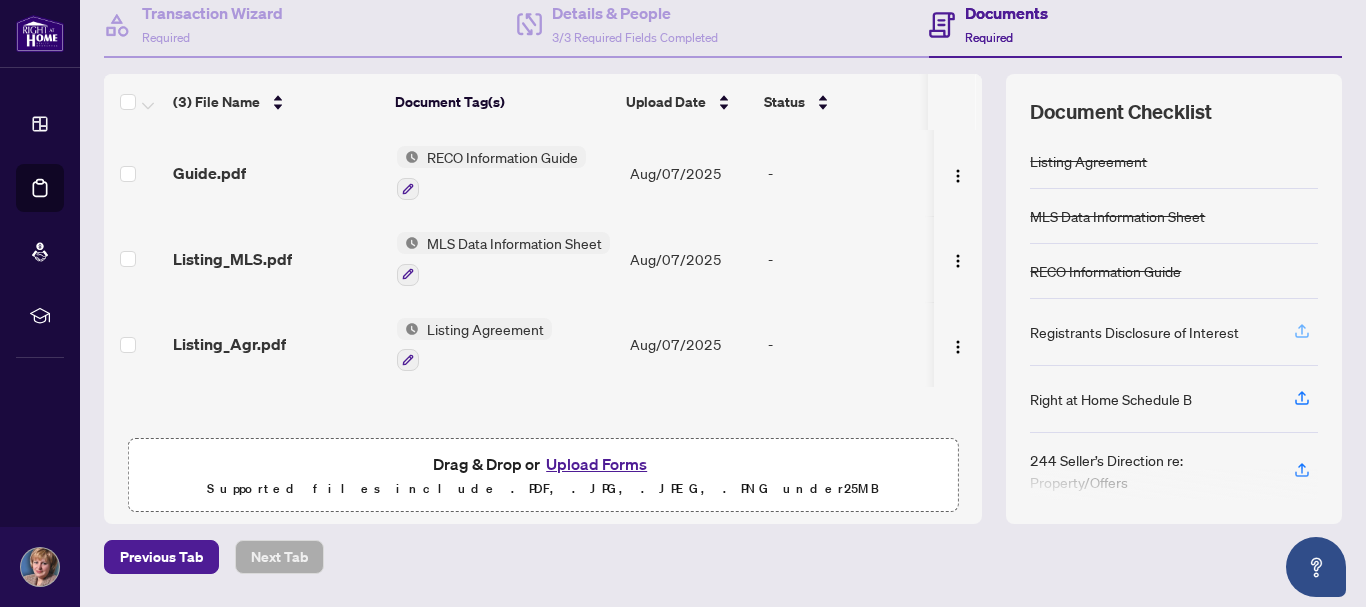 click 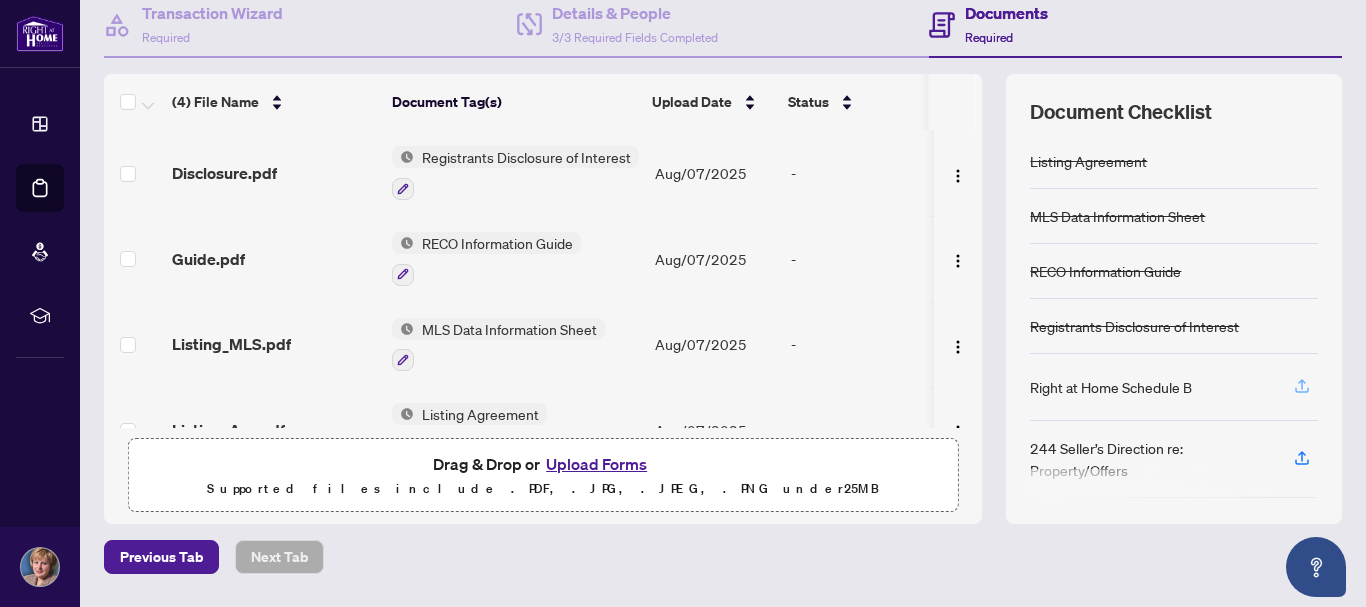 click 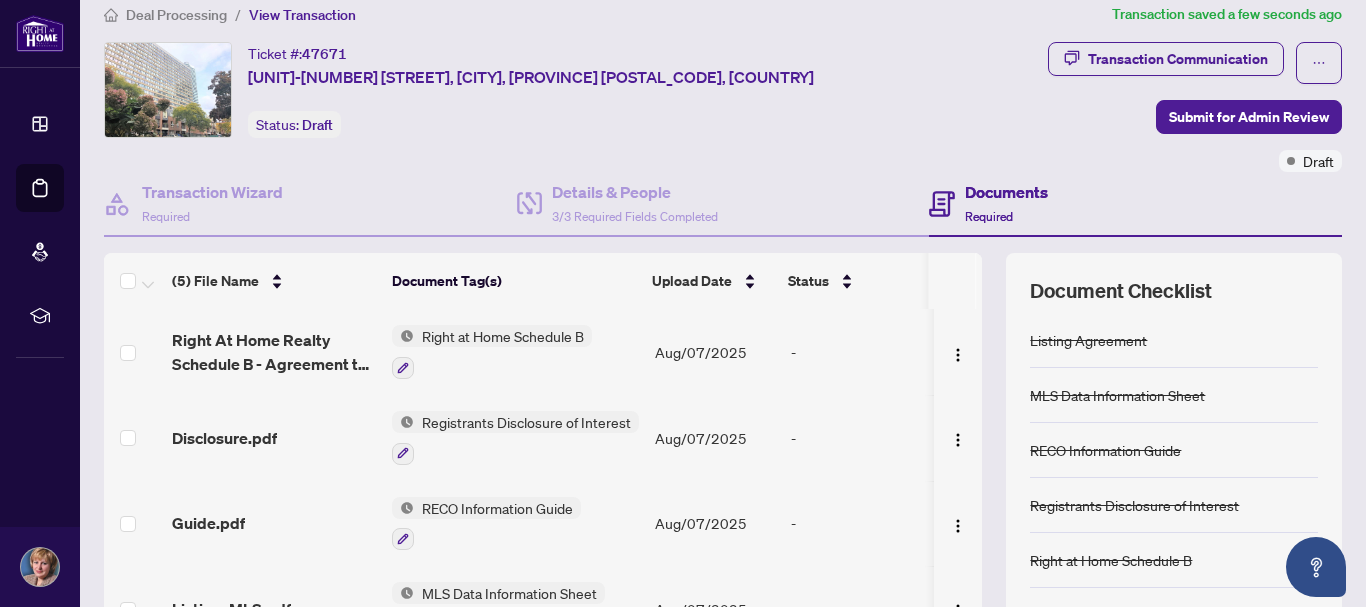 scroll, scrollTop: 0, scrollLeft: 0, axis: both 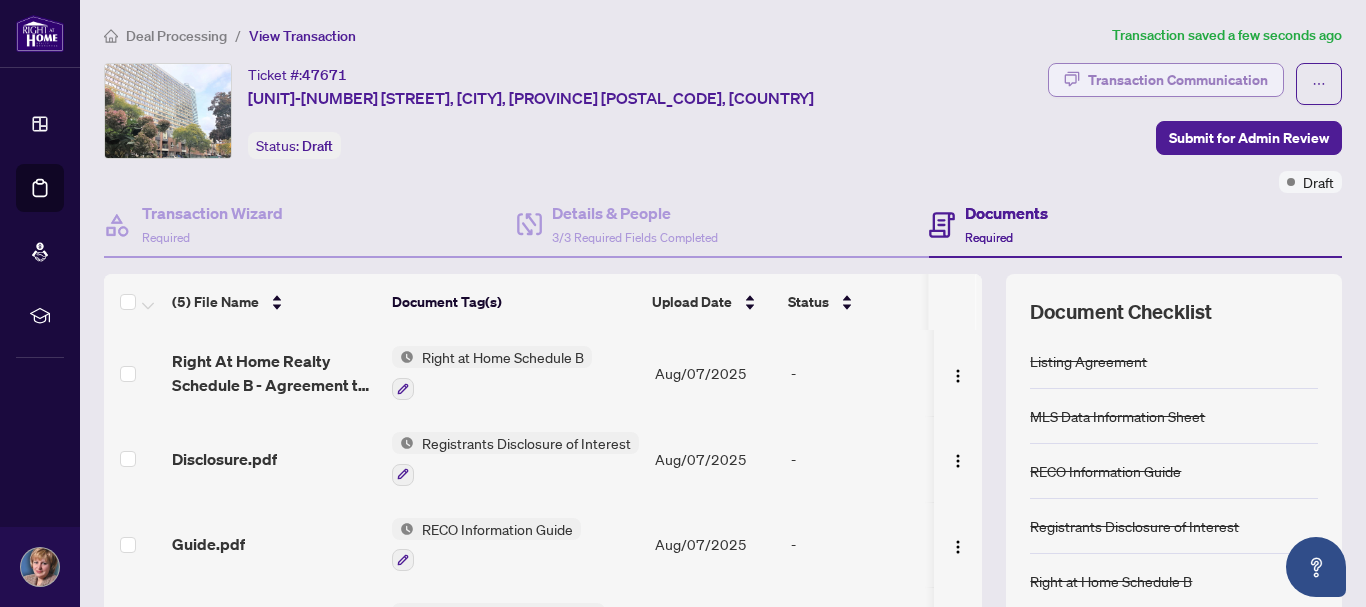 click on "Transaction Communication" at bounding box center (1178, 80) 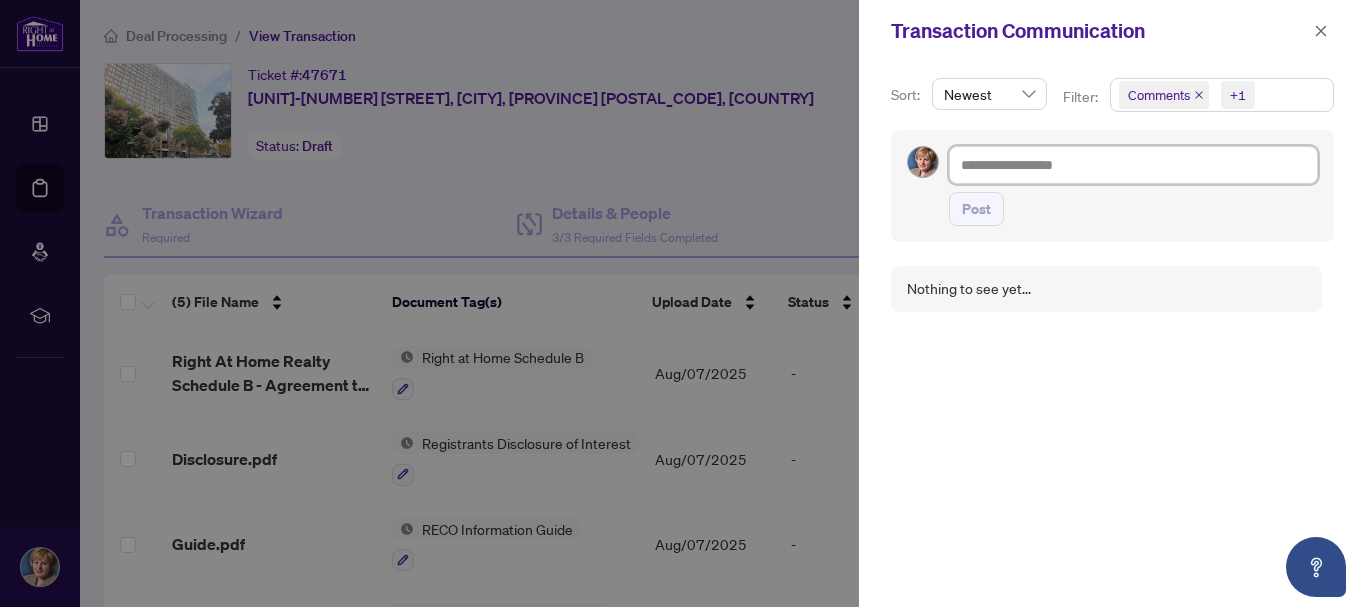 click at bounding box center [1133, 165] 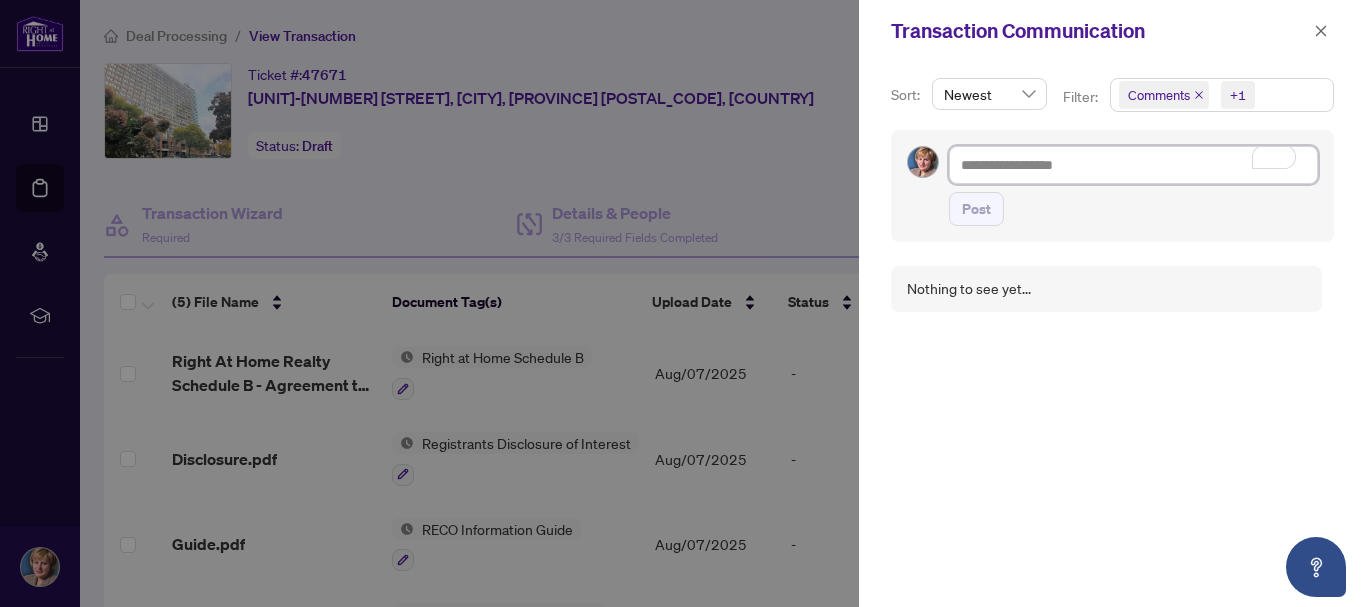 type on "*" 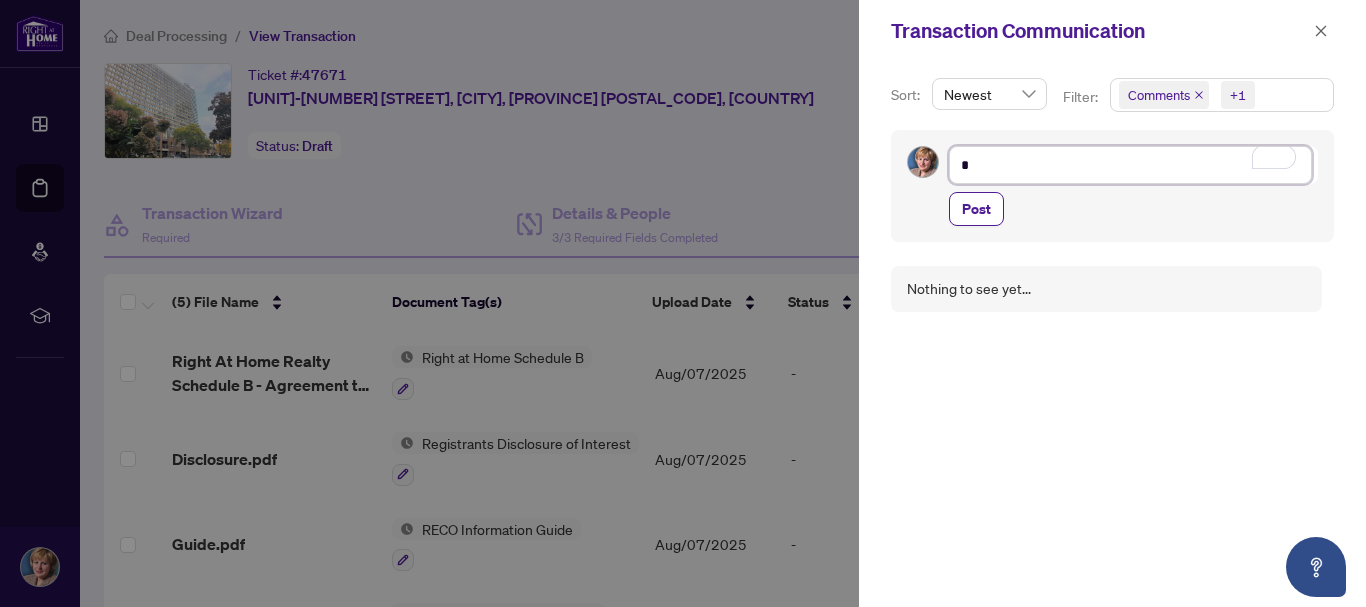 type on "**" 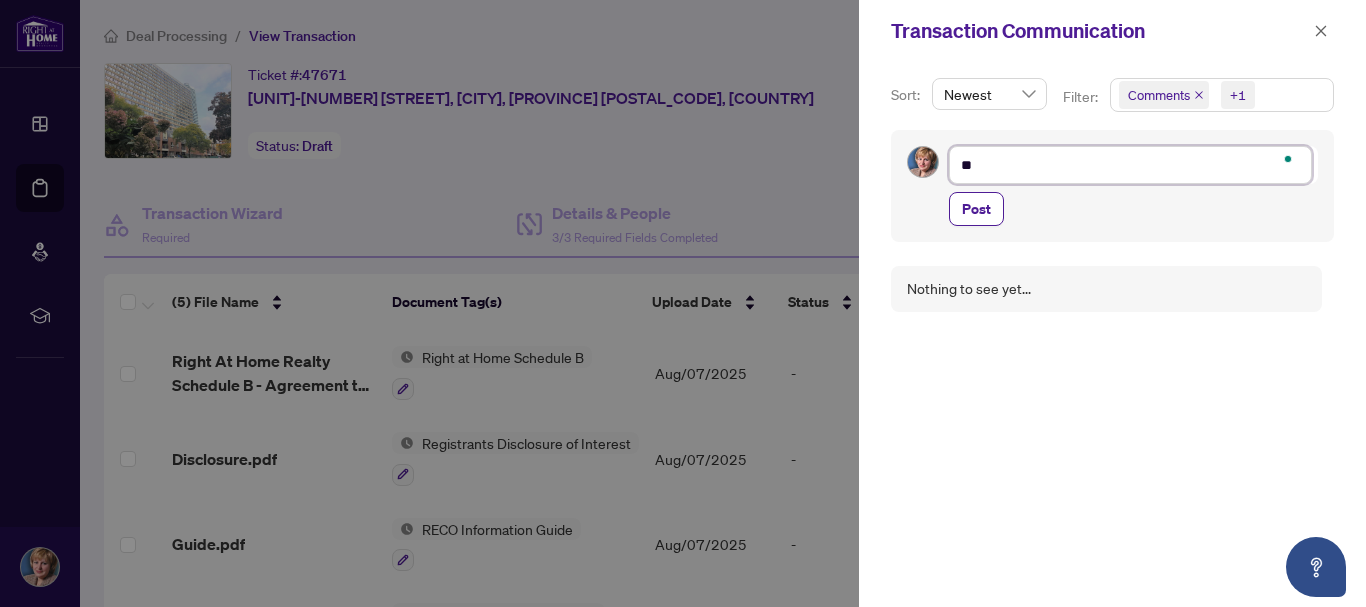 type on "***" 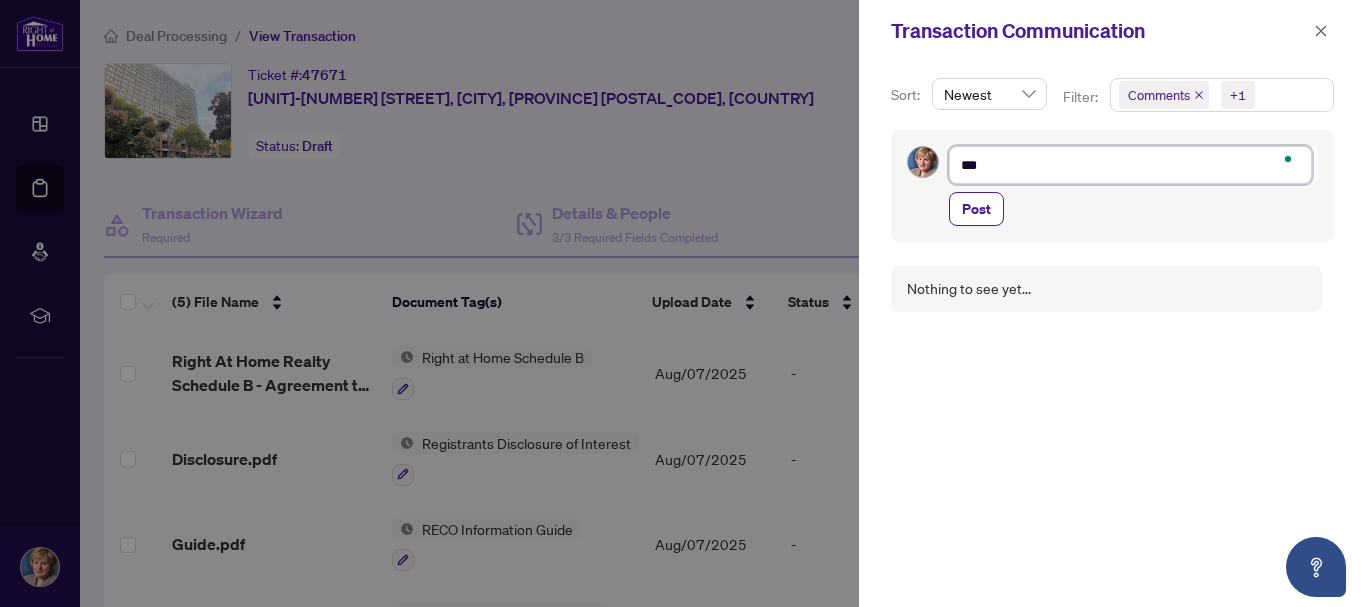 type on "****" 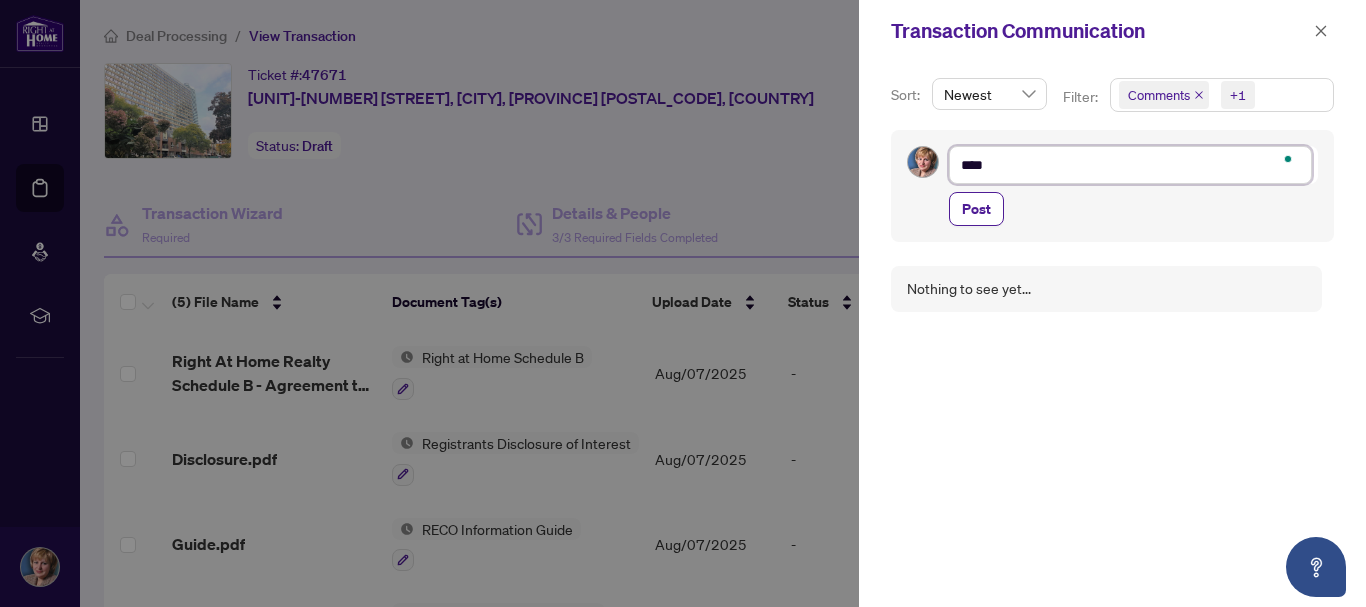 type on "****" 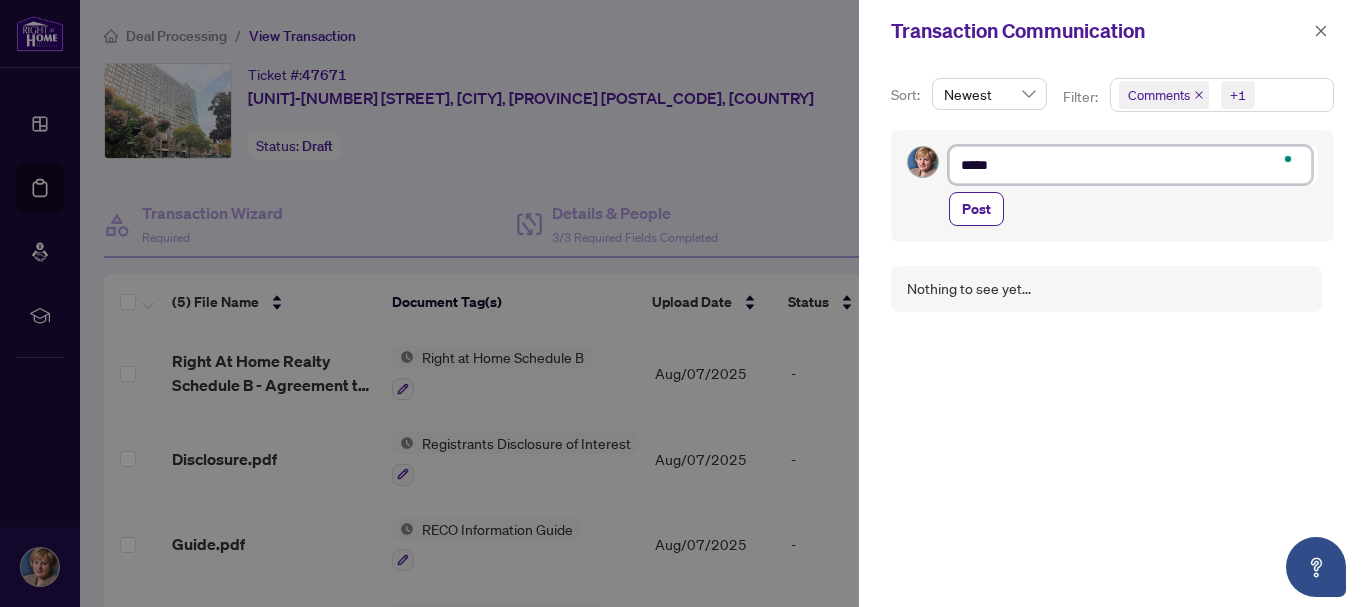 type on "******" 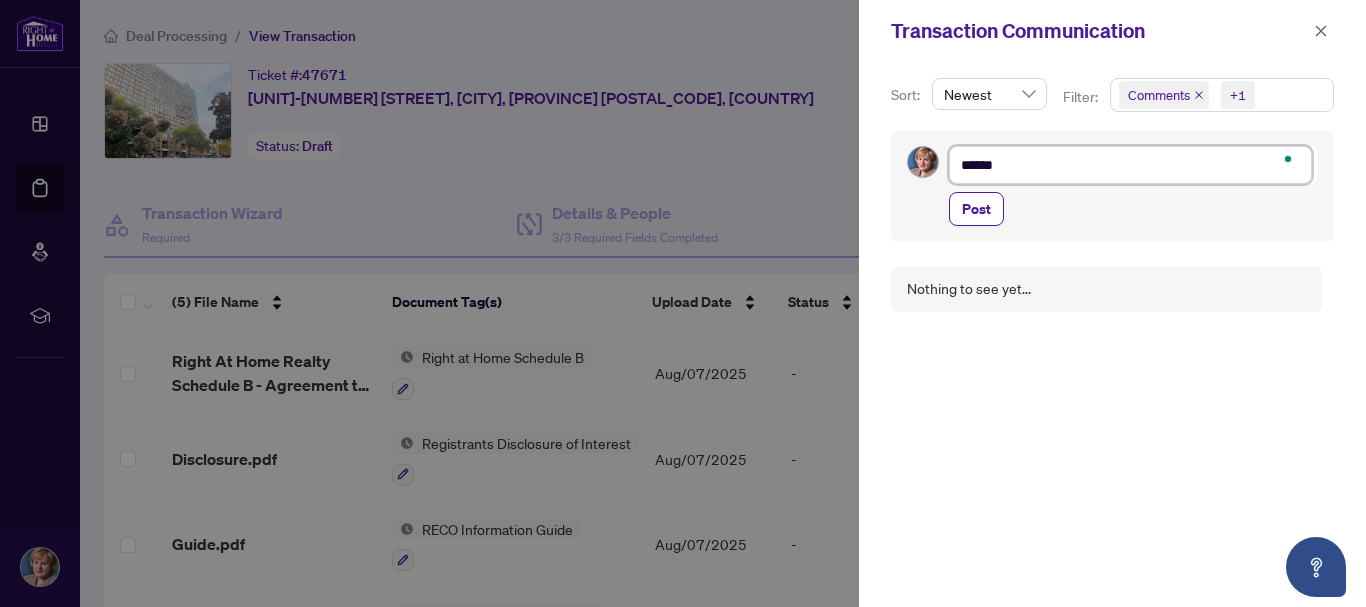 type on "*******" 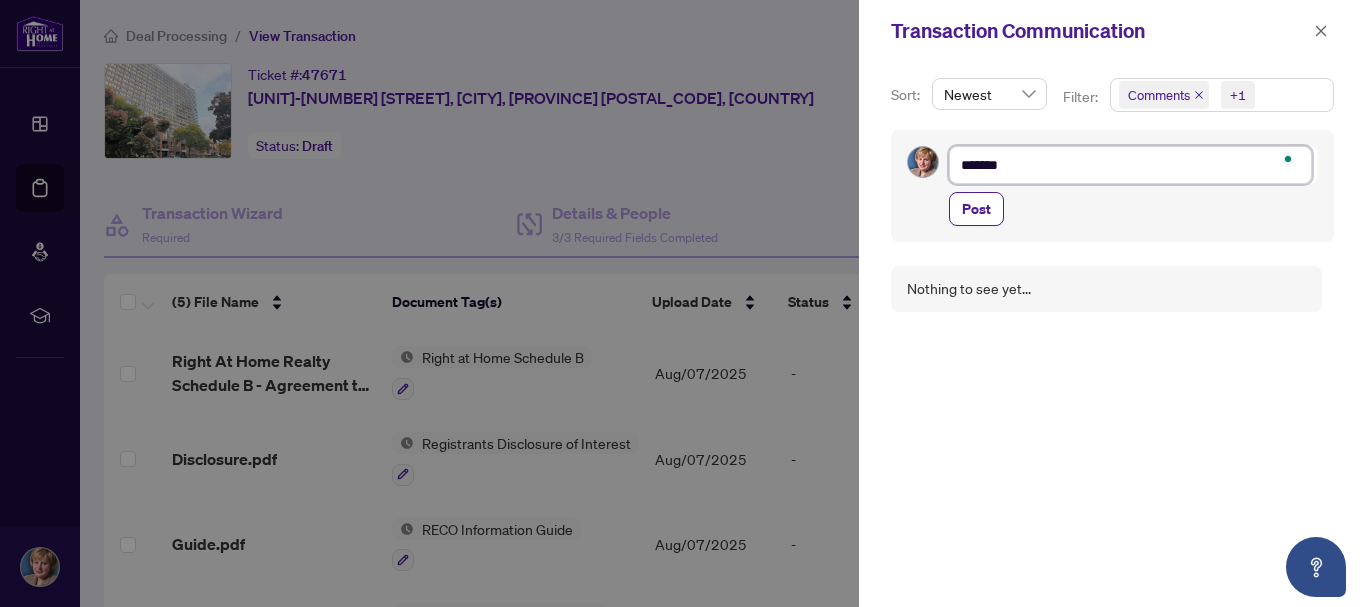 type on "*******" 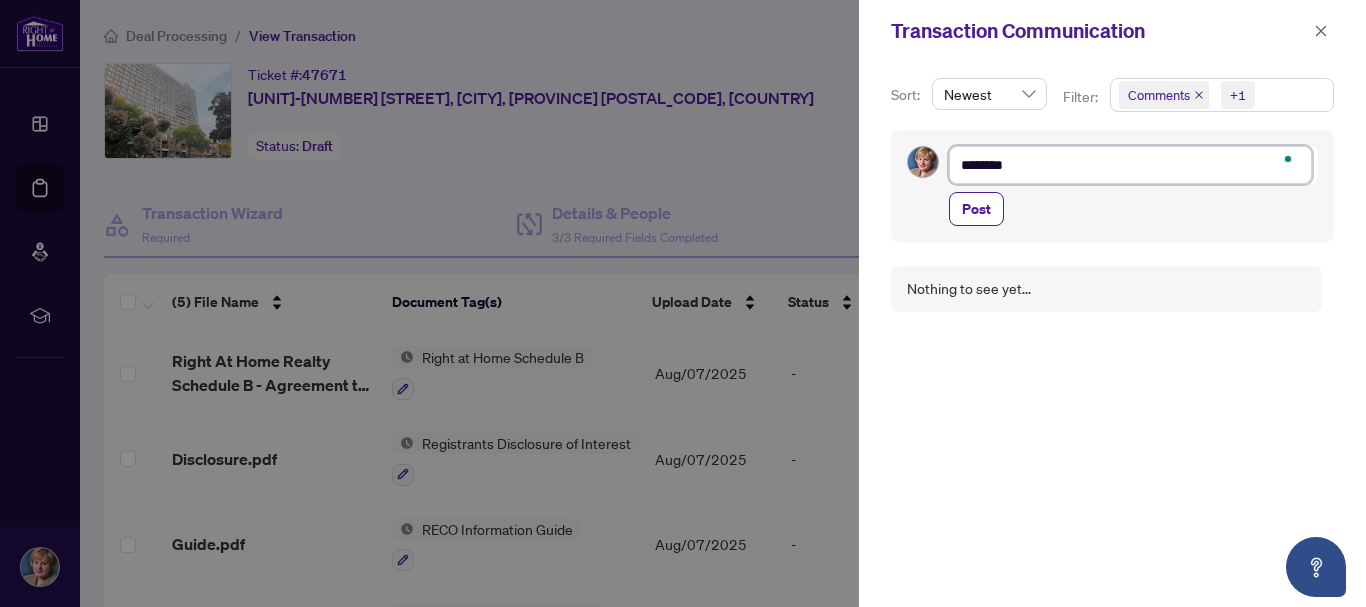 type on "*********" 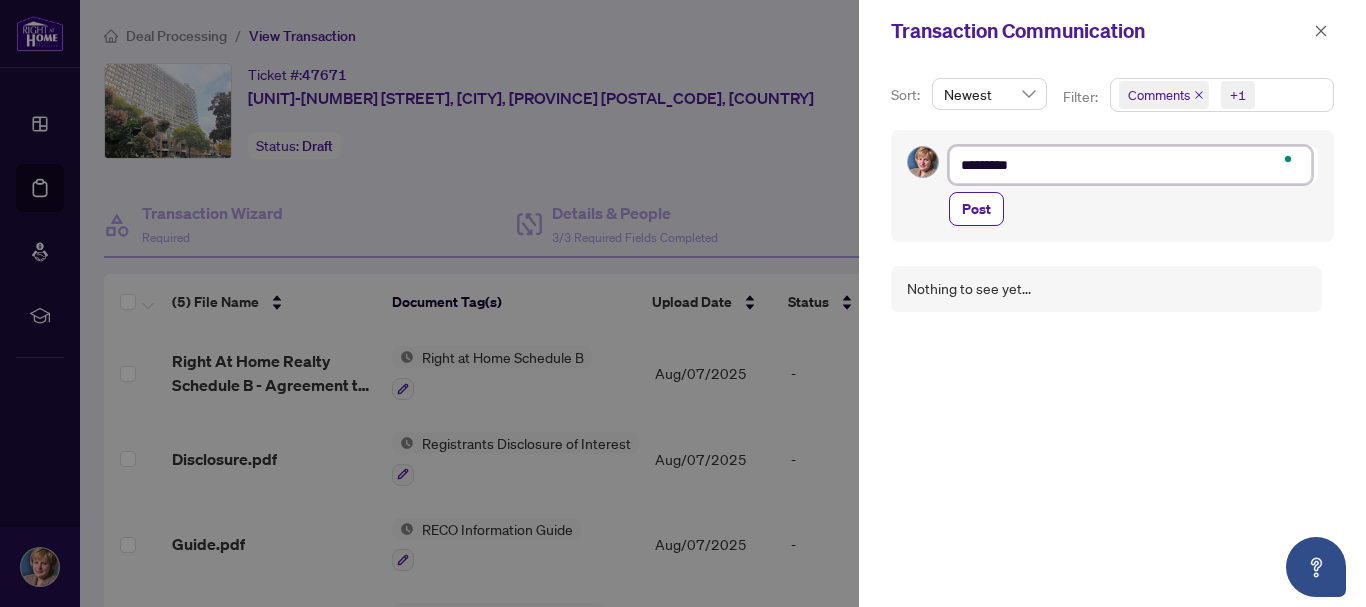 type on "**********" 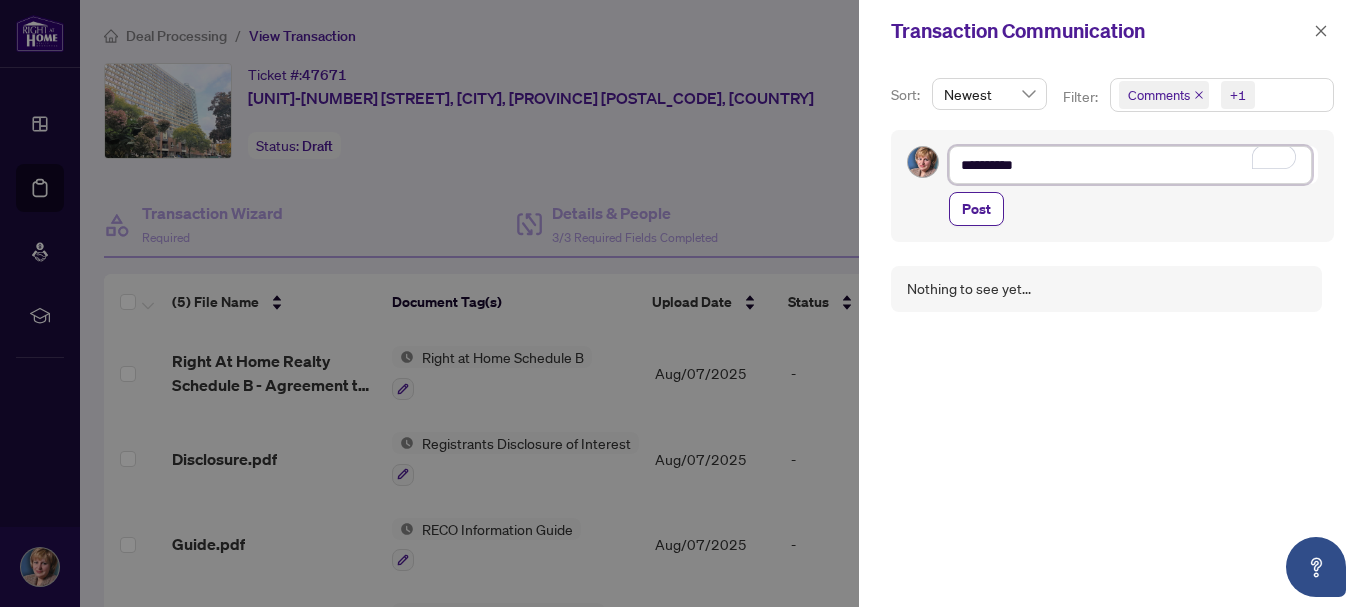 type on "**********" 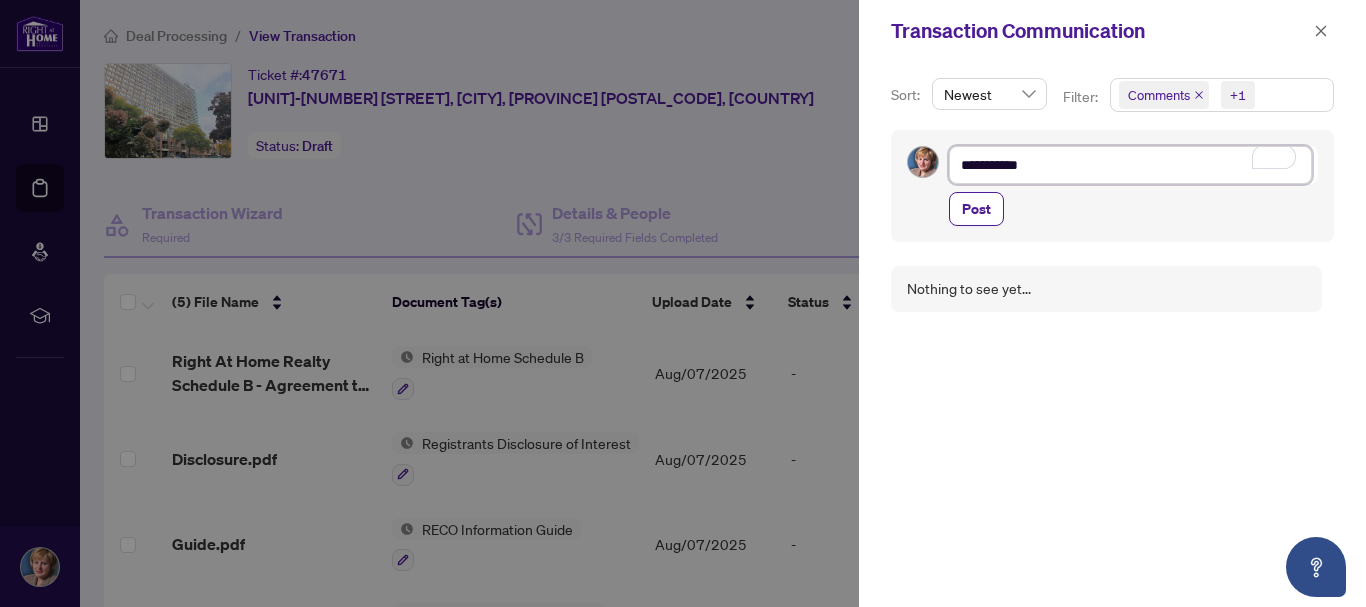 type on "**********" 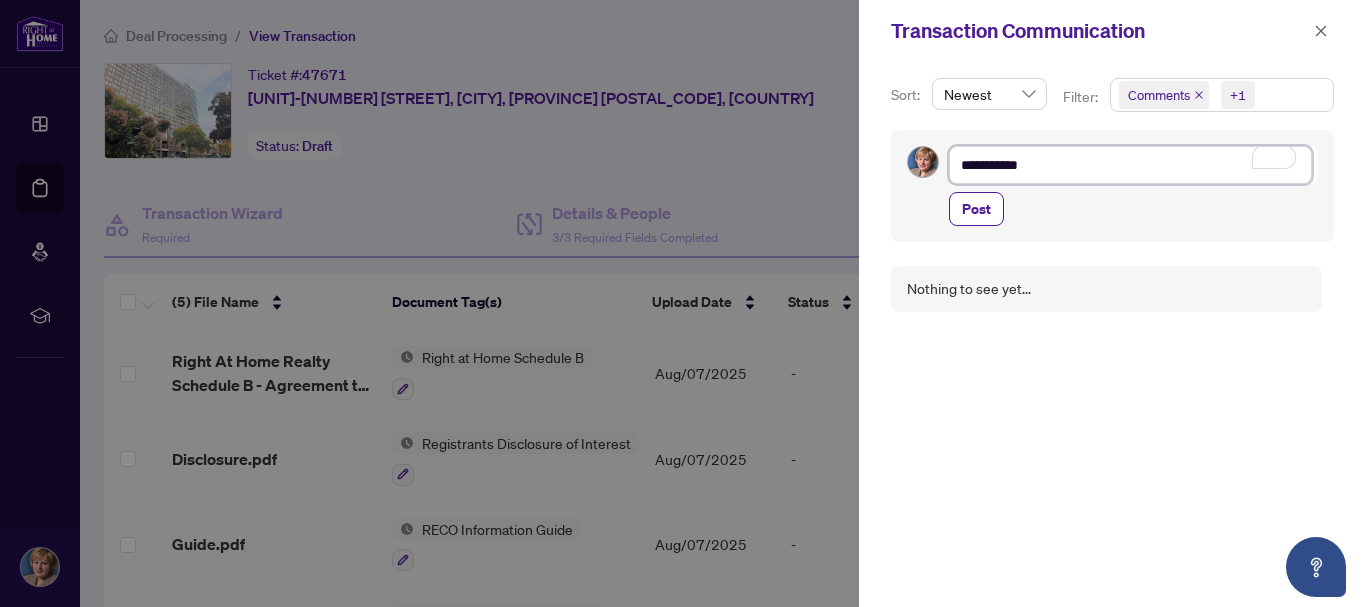type on "**********" 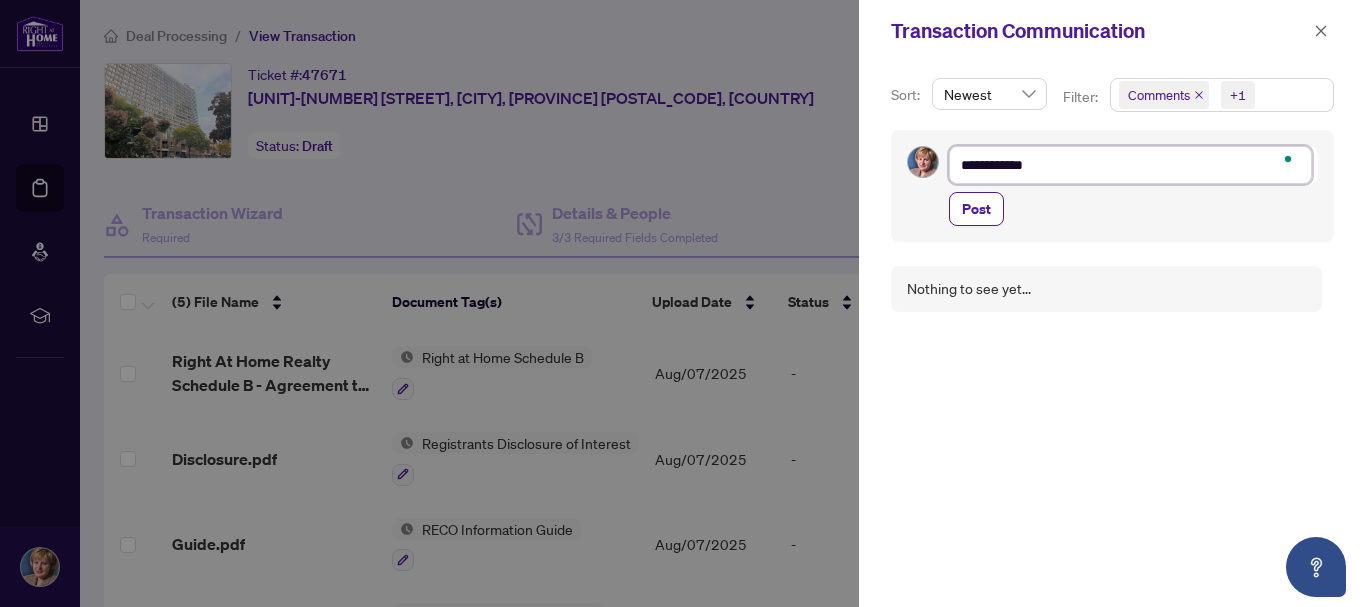 type on "**********" 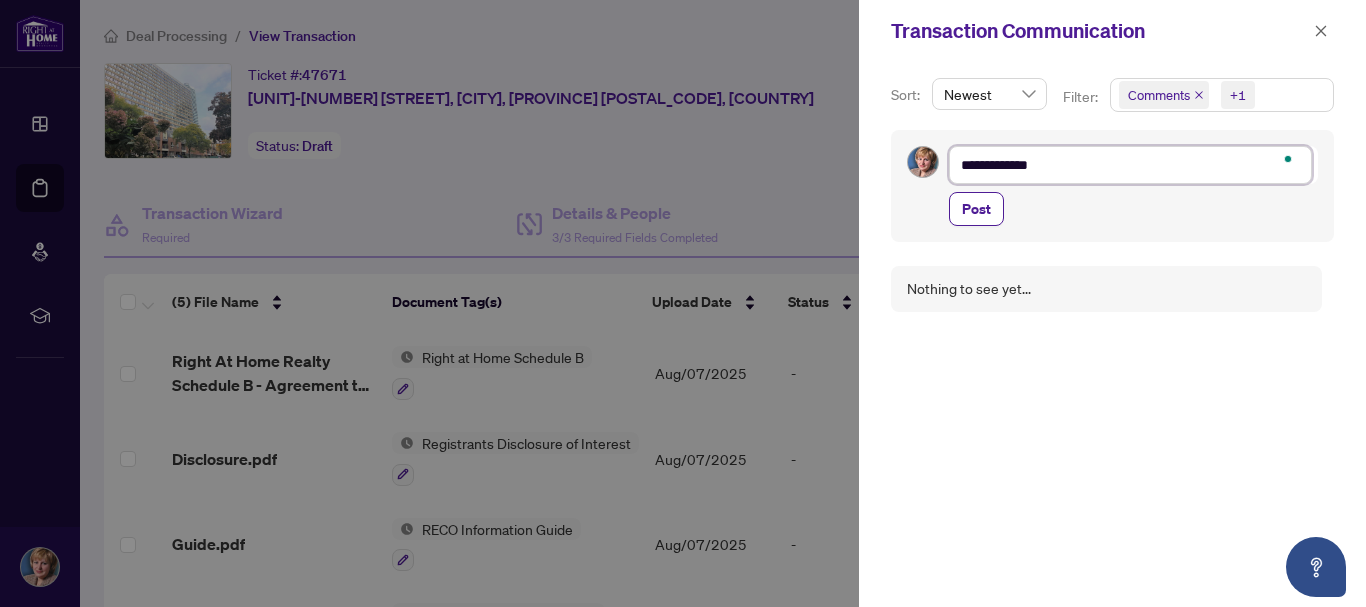type on "**********" 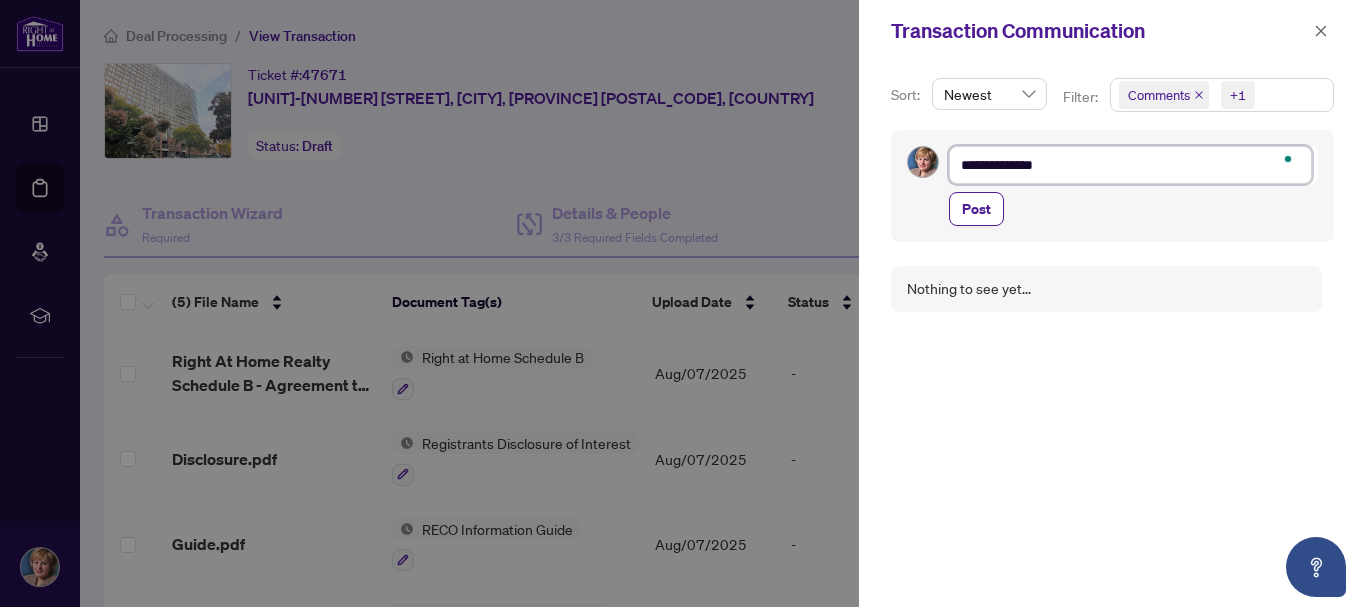 type on "**********" 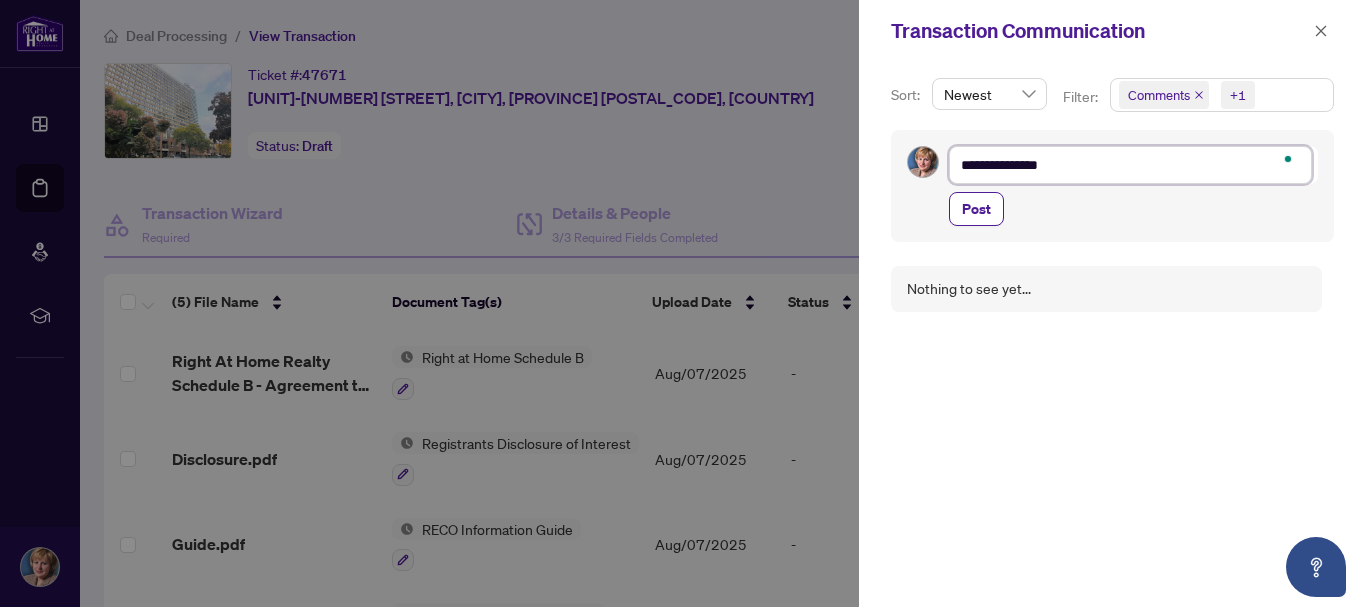 type on "**********" 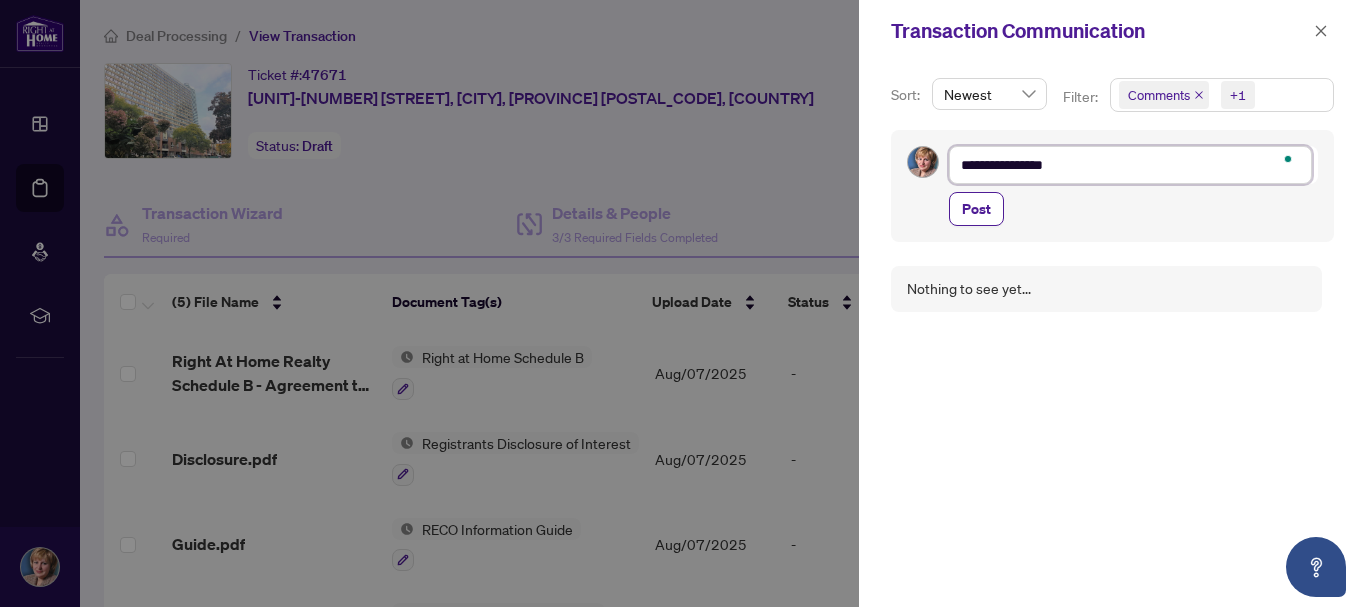 type on "**********" 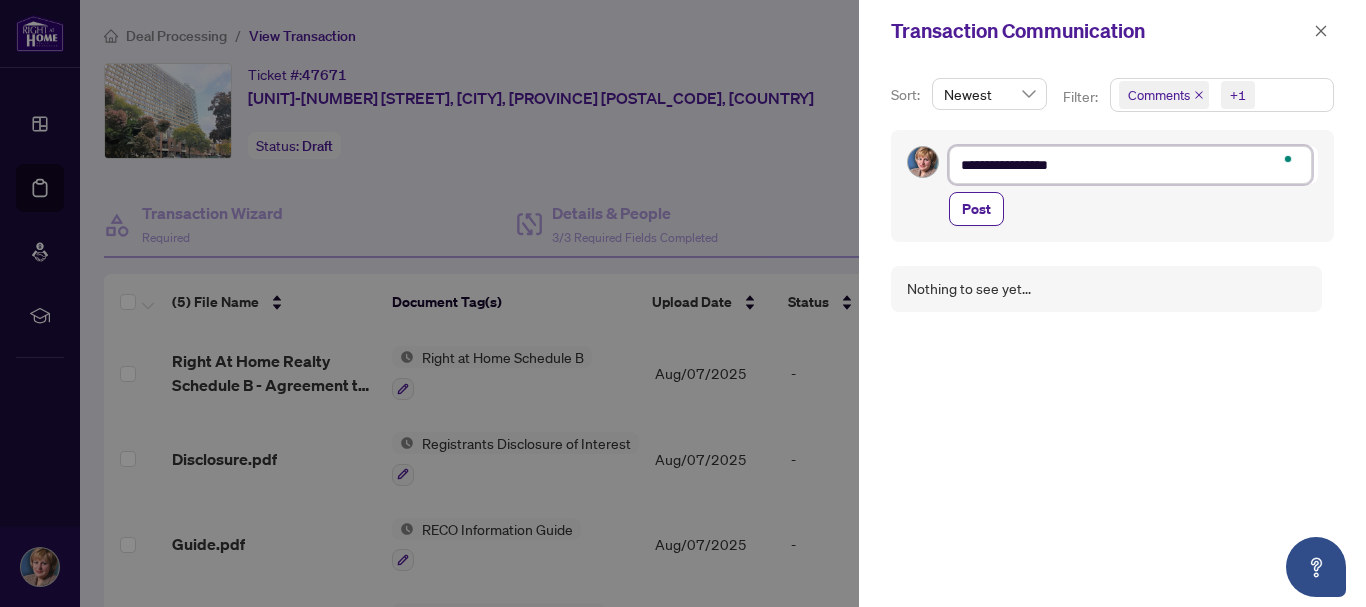 type on "**********" 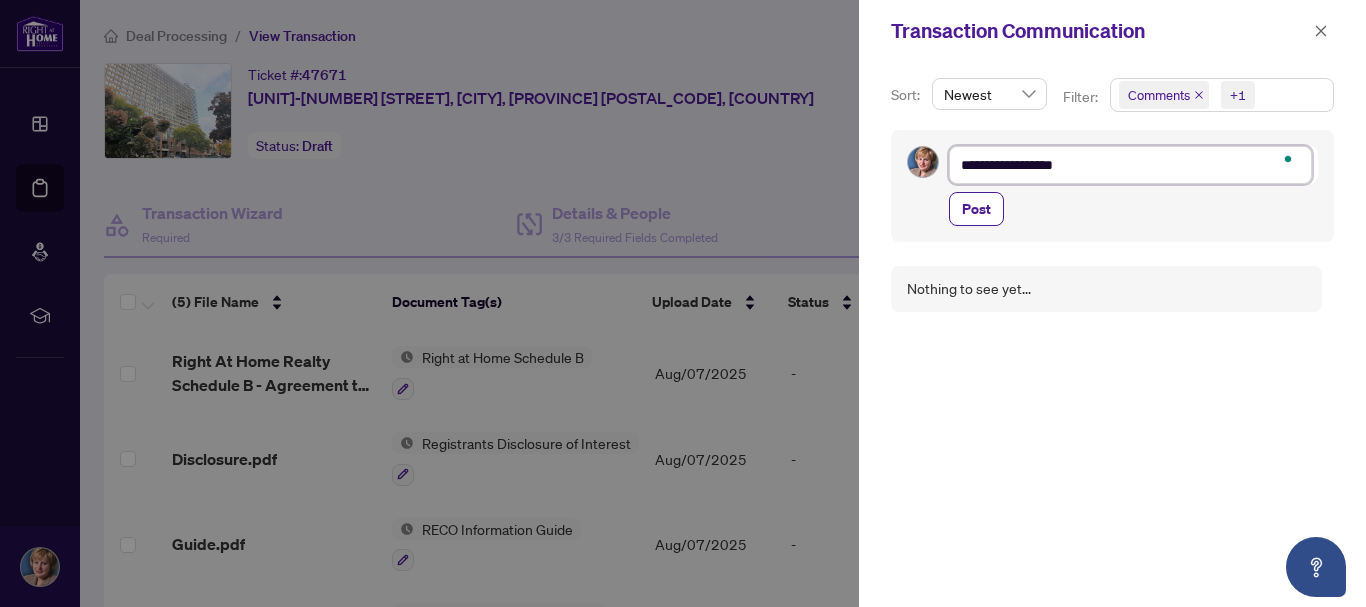 type on "**********" 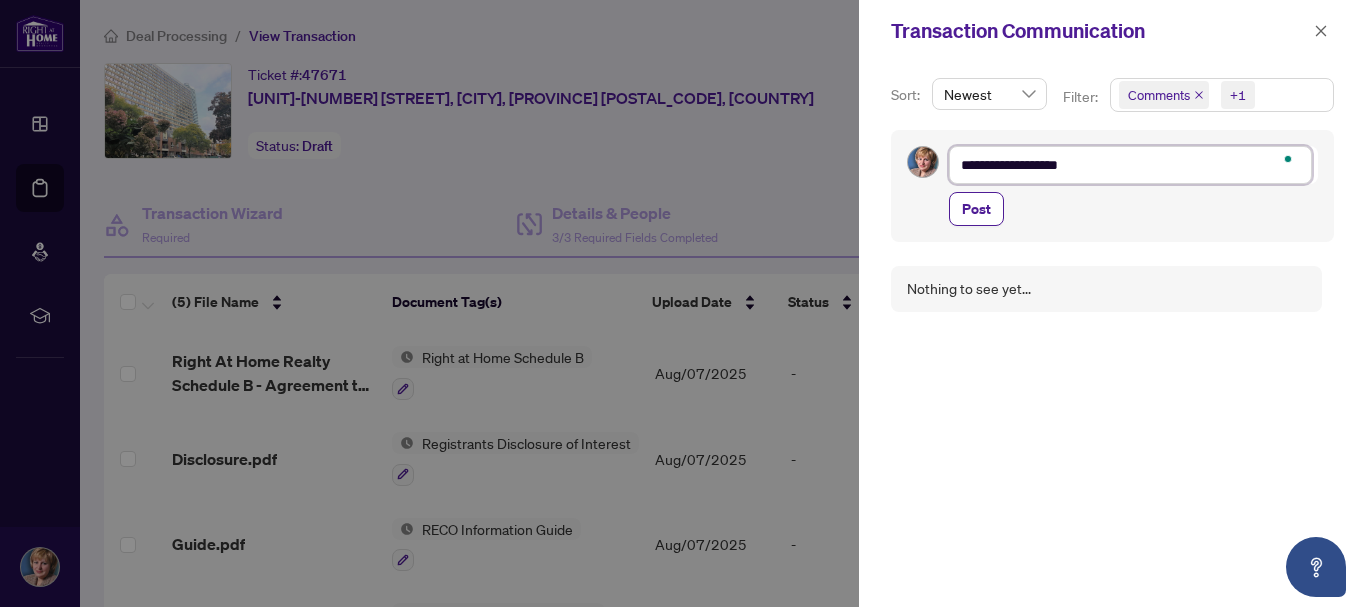 type on "**********" 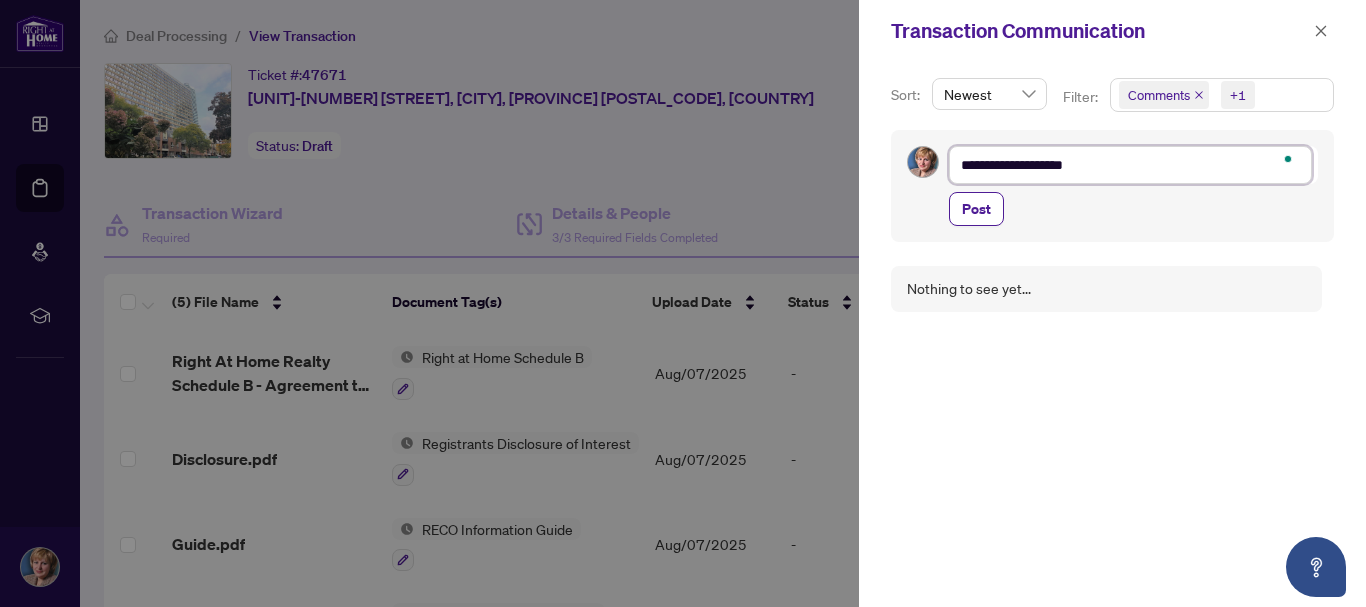 type on "**********" 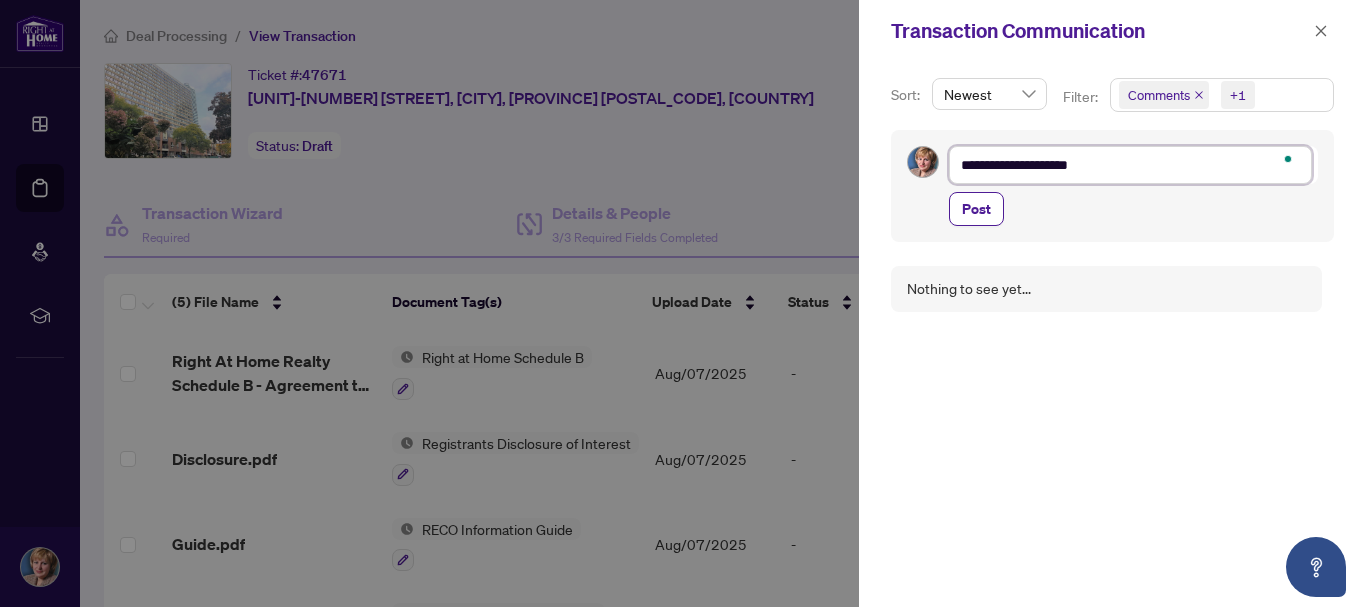 type on "**********" 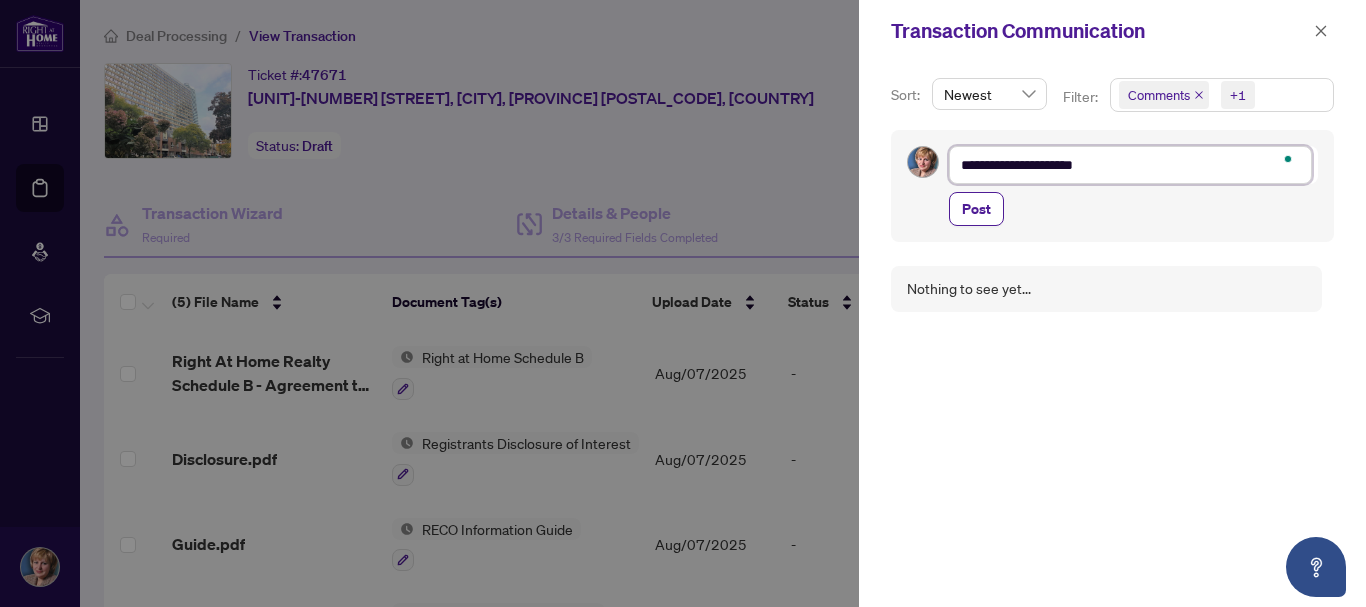 type on "**********" 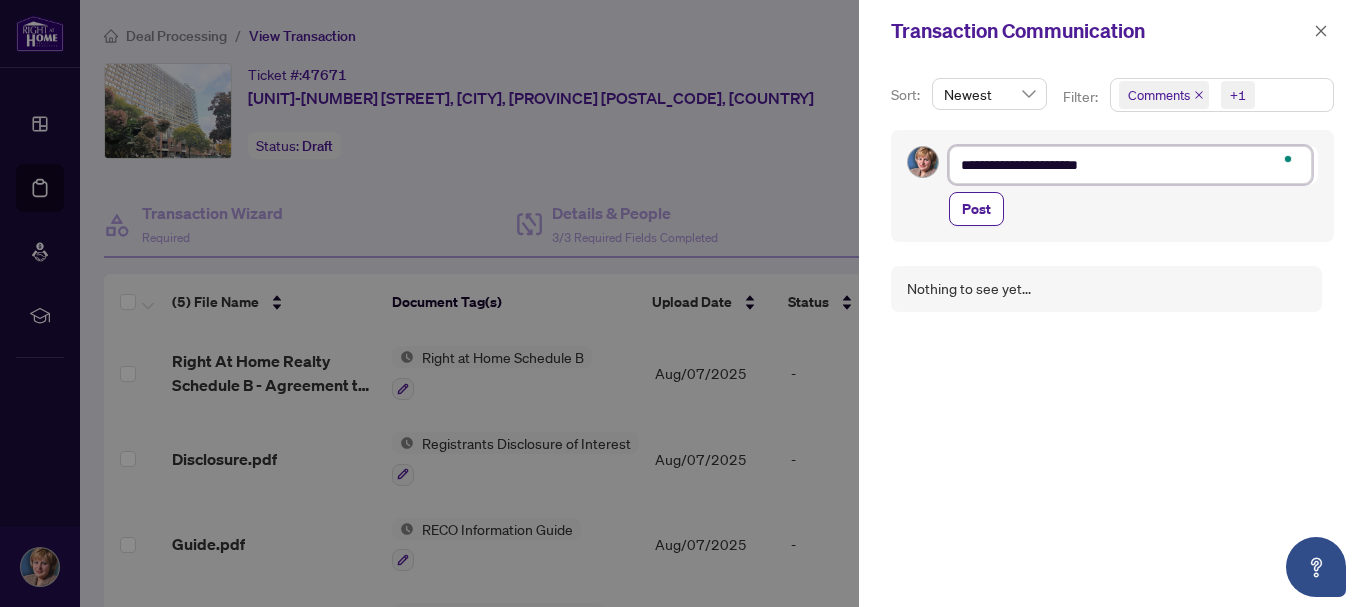 type on "**********" 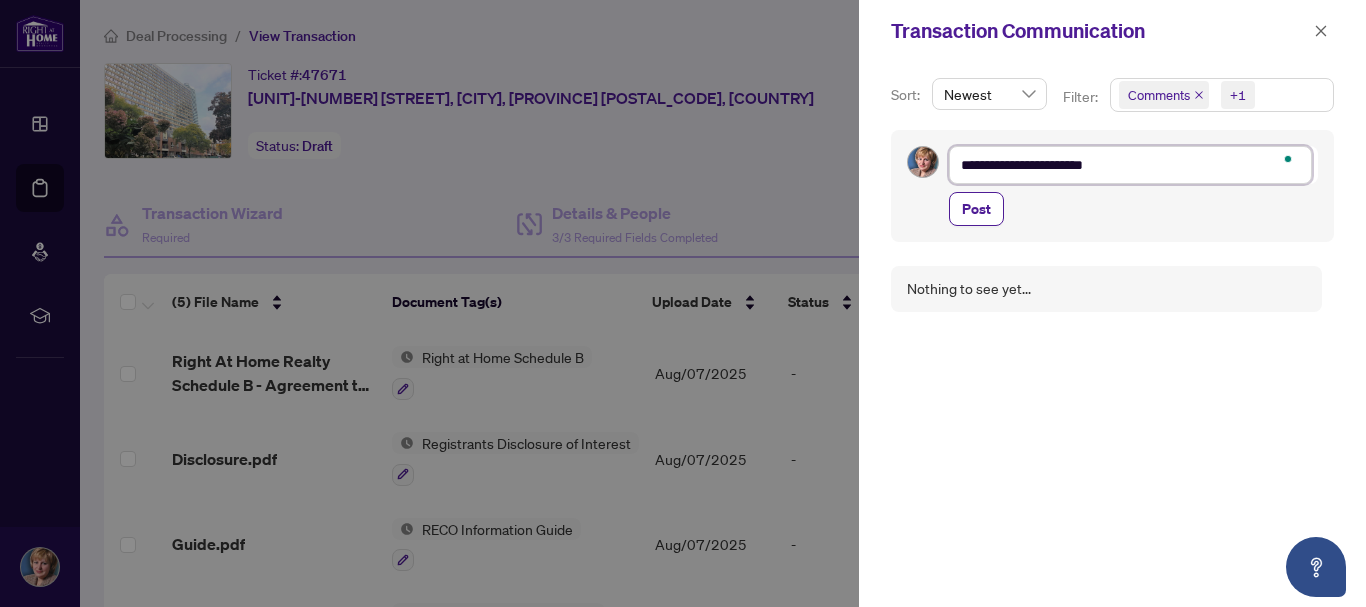 type on "**********" 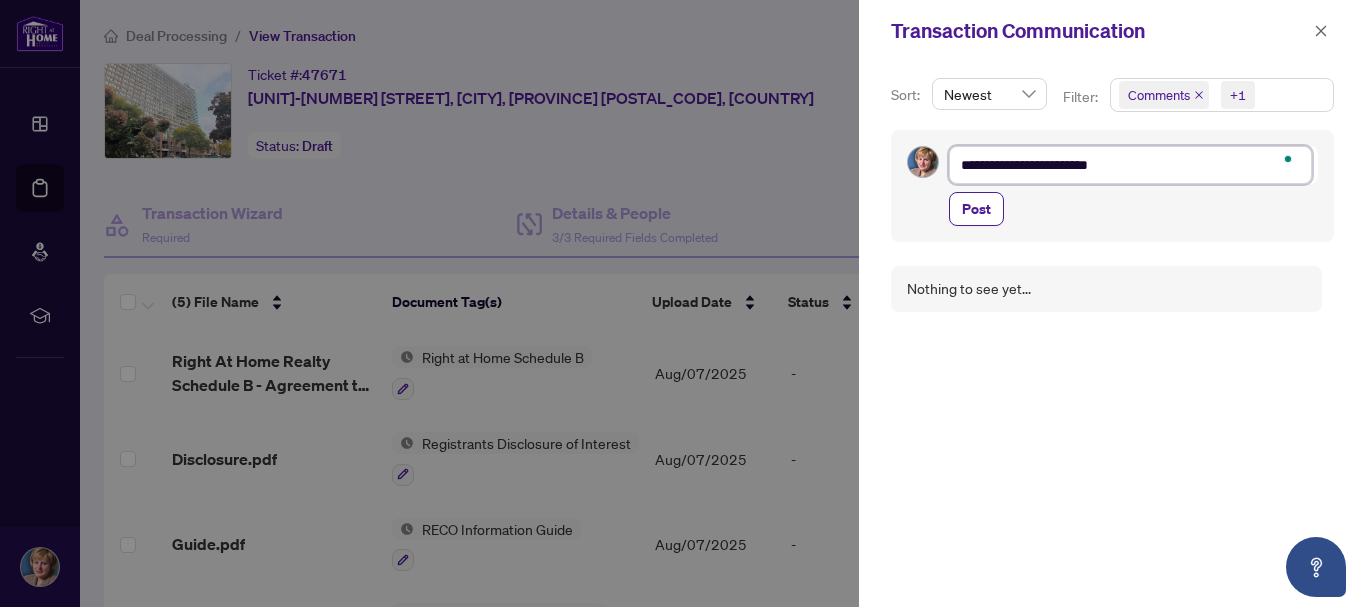 type on "**********" 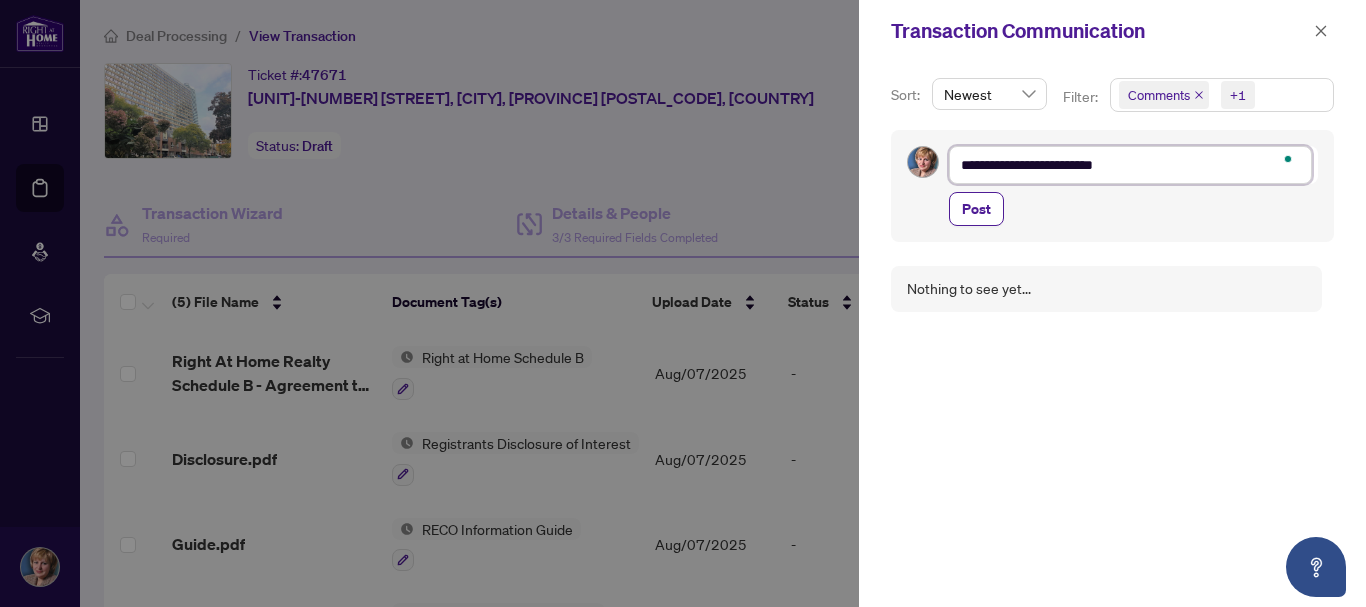 type on "**********" 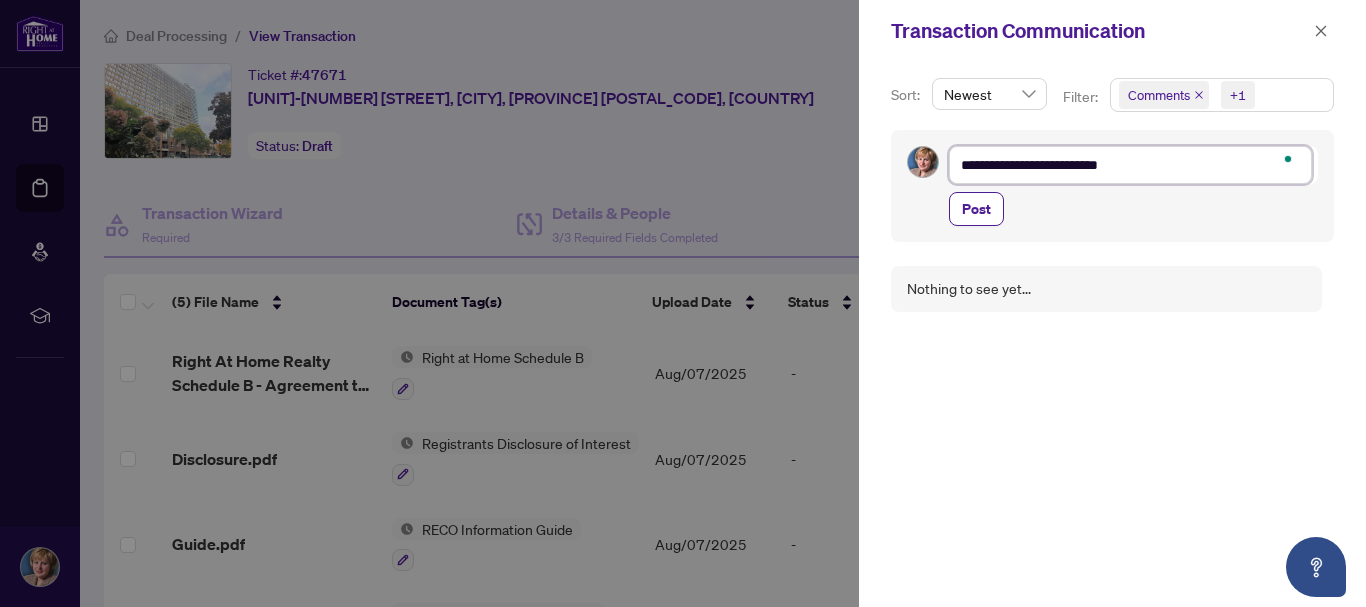 type on "**********" 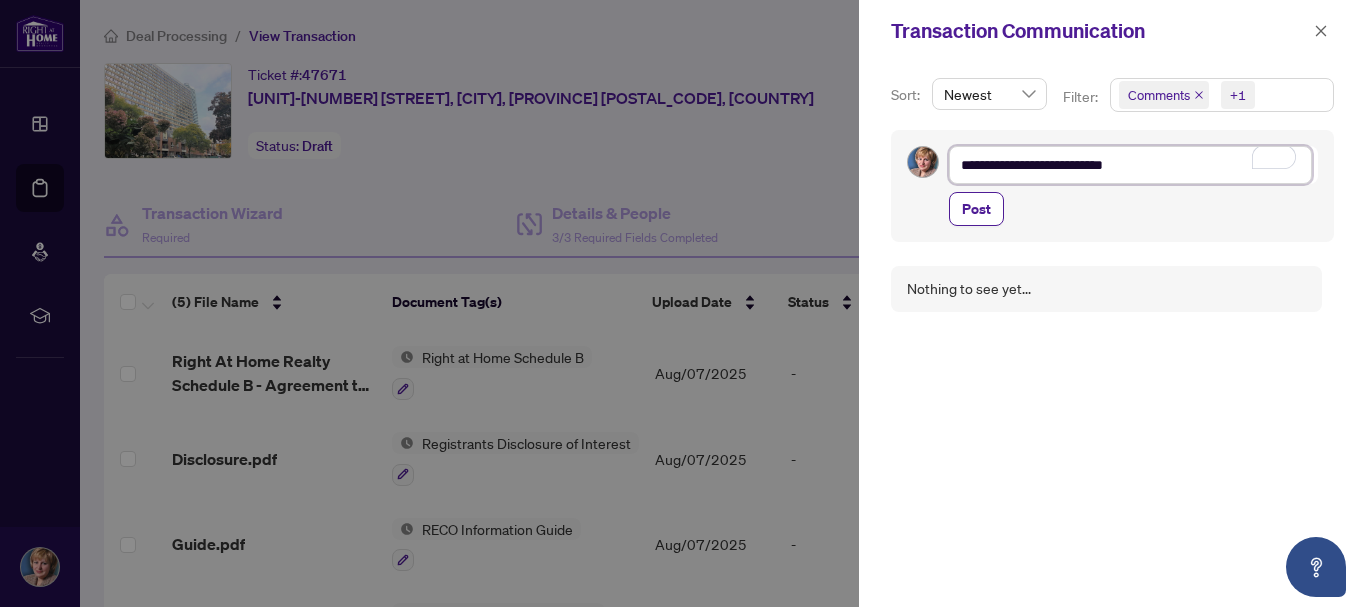 type on "**********" 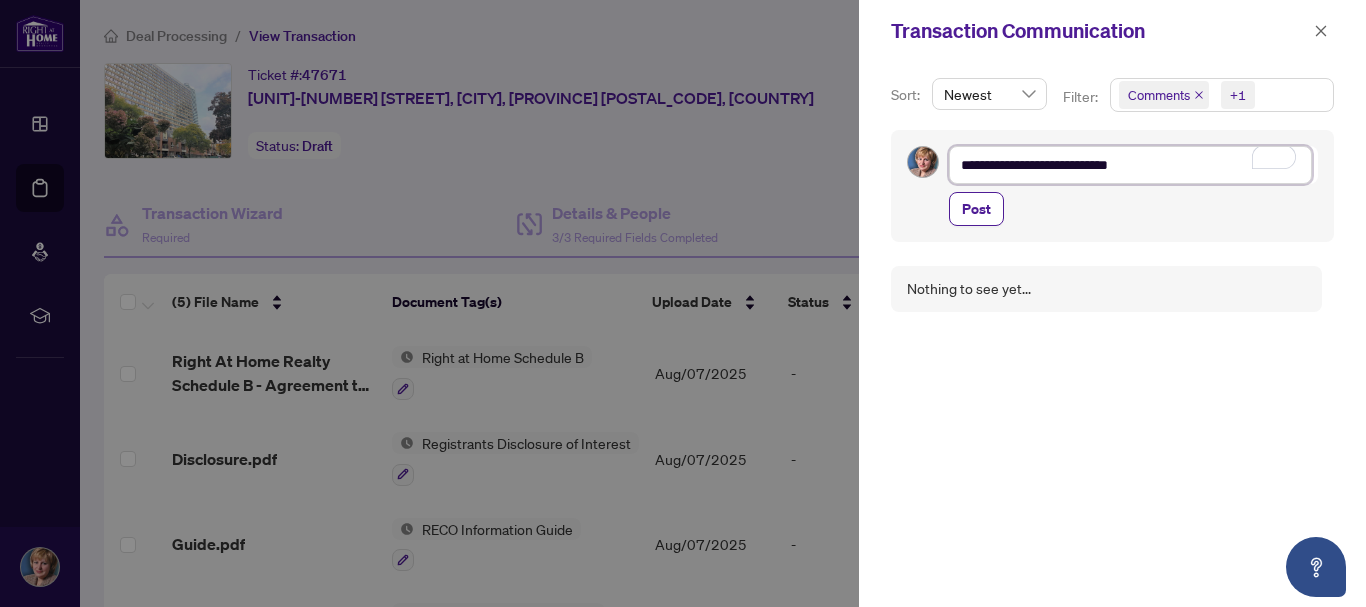 type on "**********" 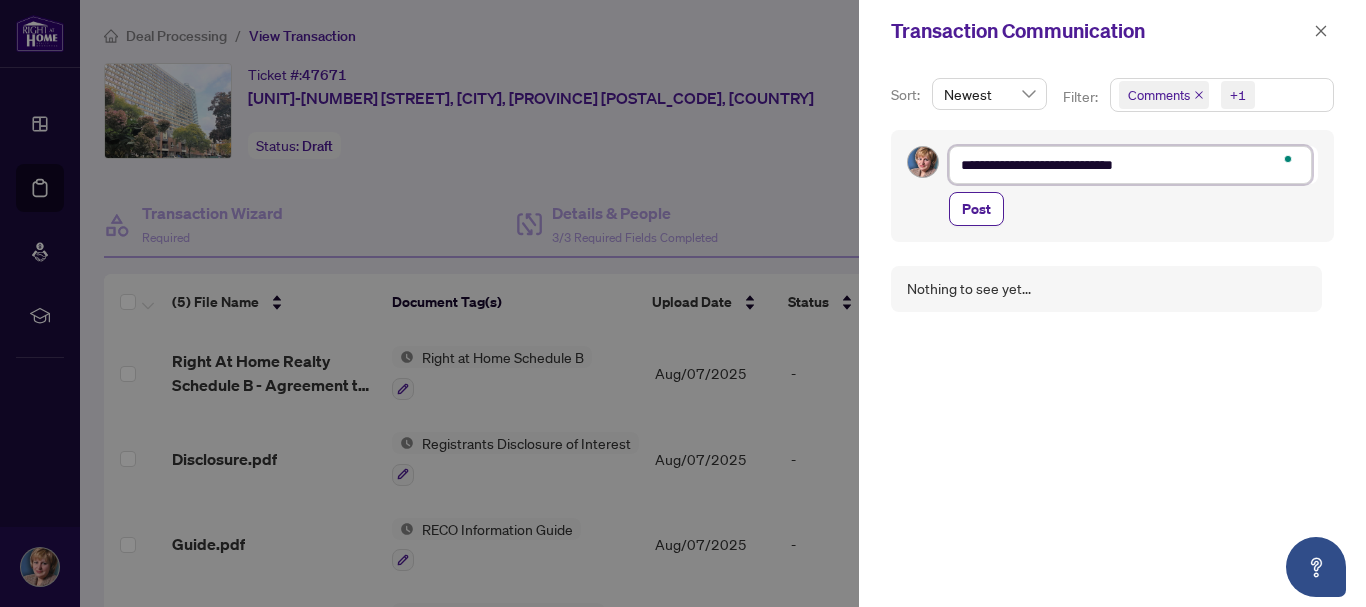 type on "**********" 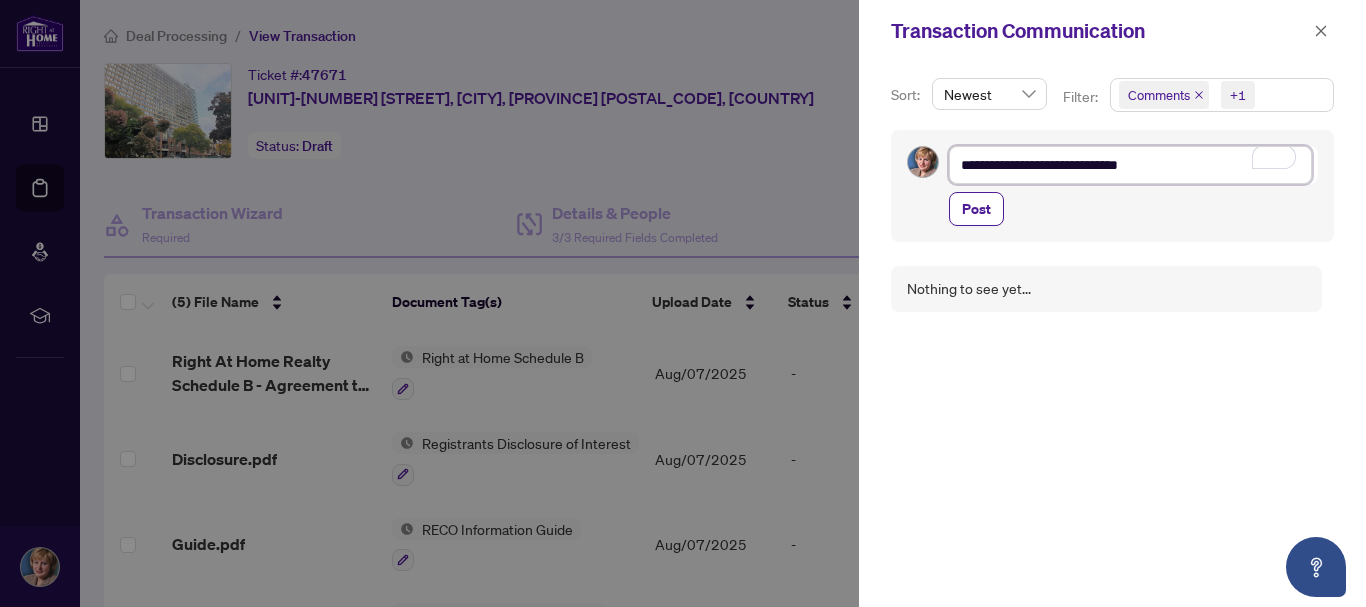 type on "**********" 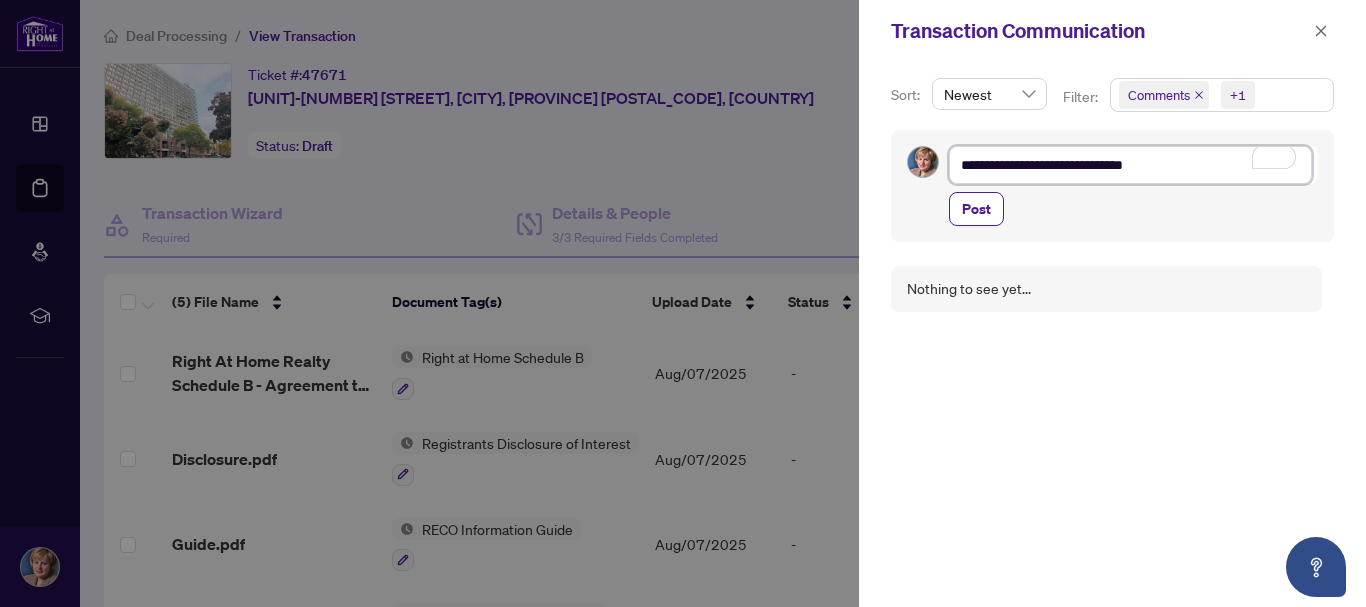type on "**********" 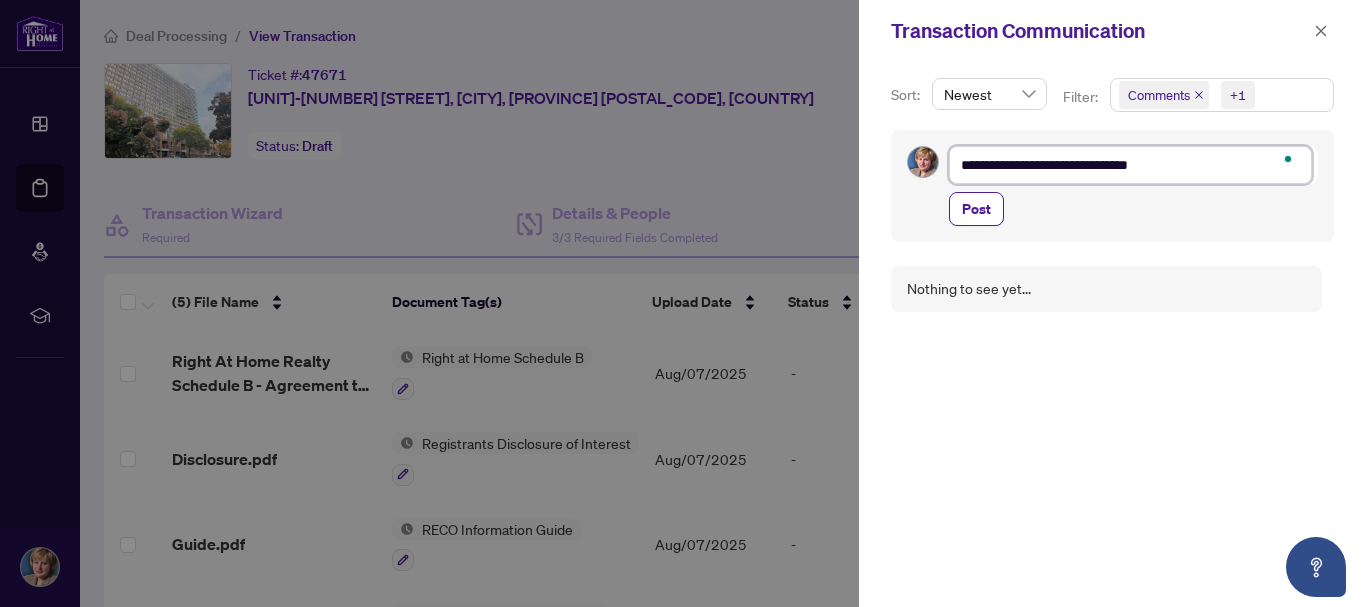 type on "**********" 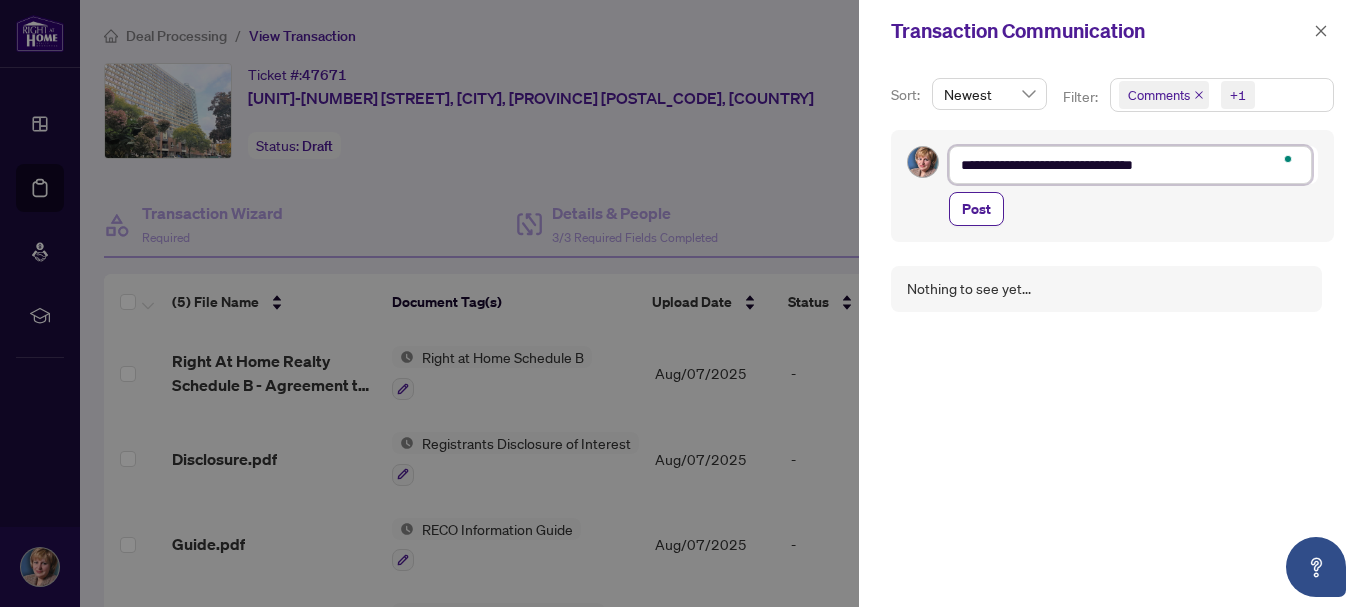 type on "**********" 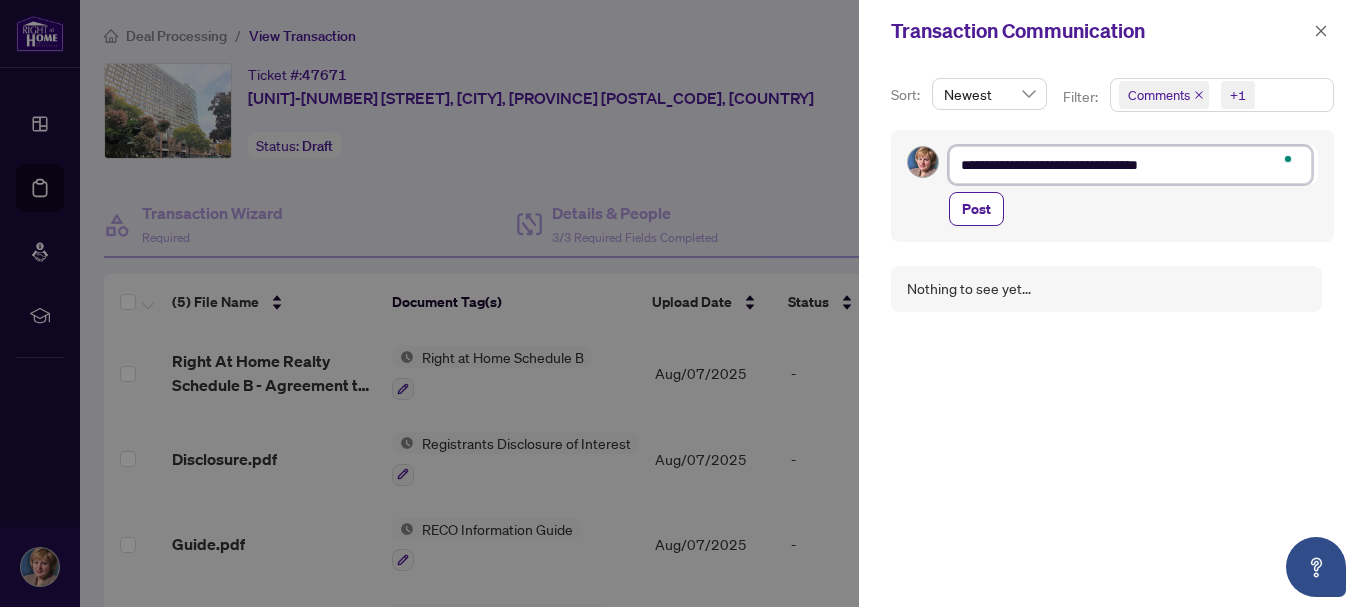 type on "**********" 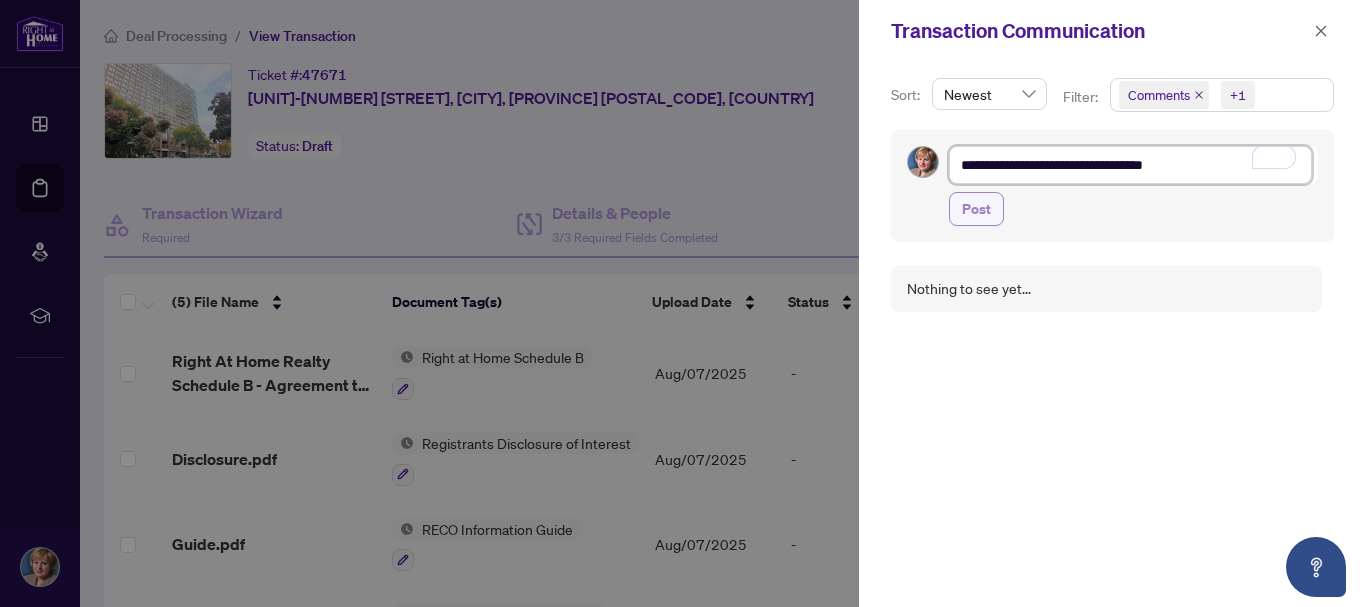 type on "**********" 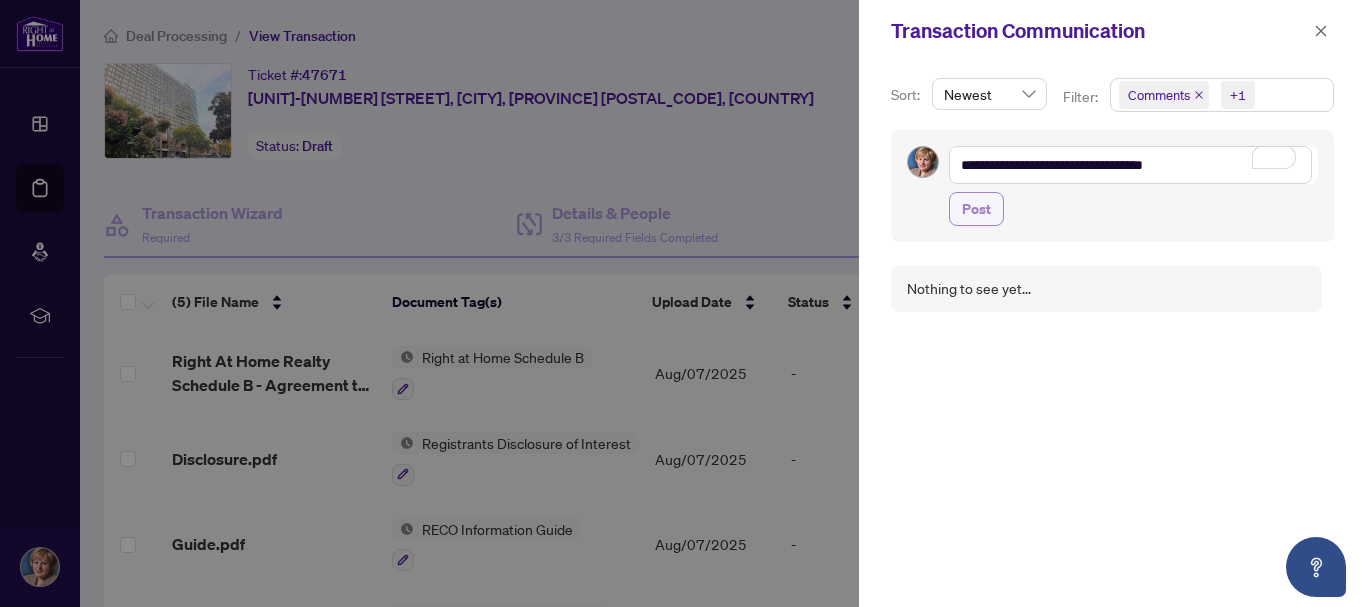 click on "Post" at bounding box center (976, 209) 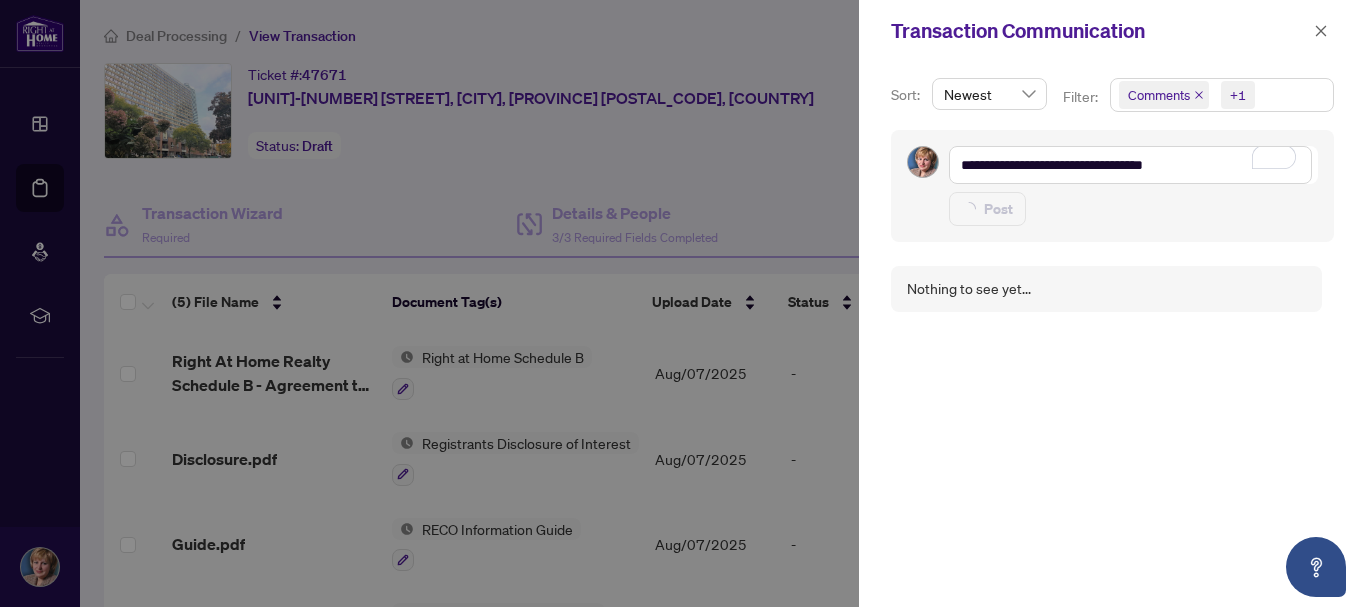 type 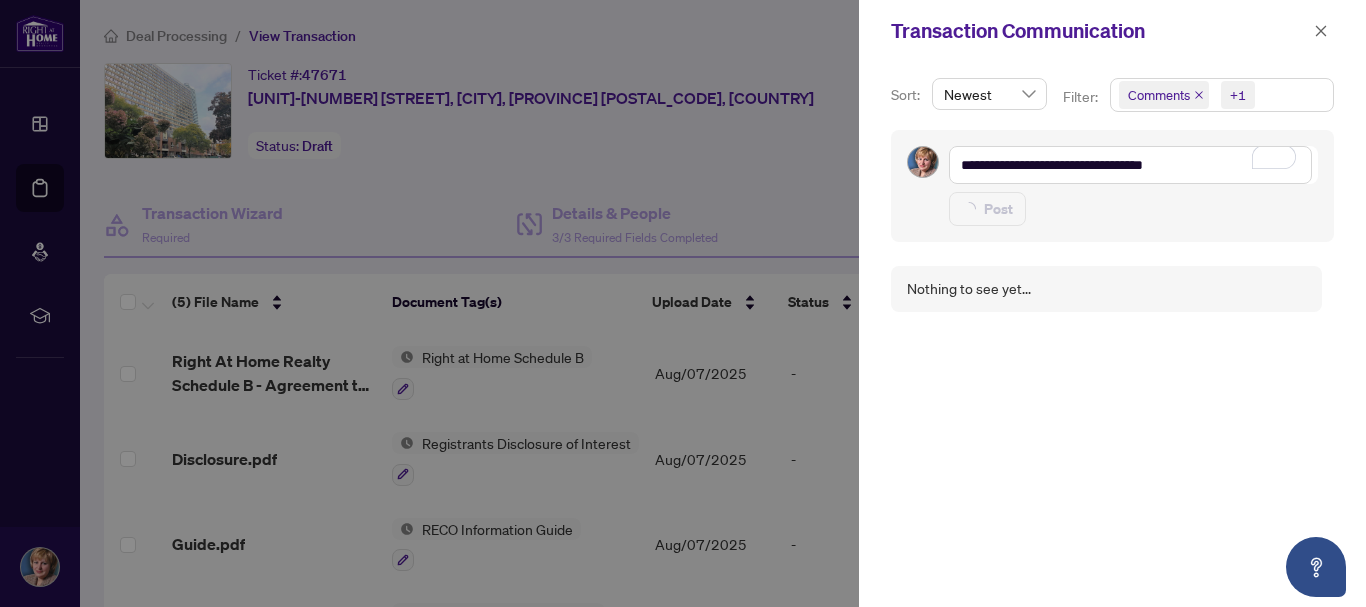 type on "**********" 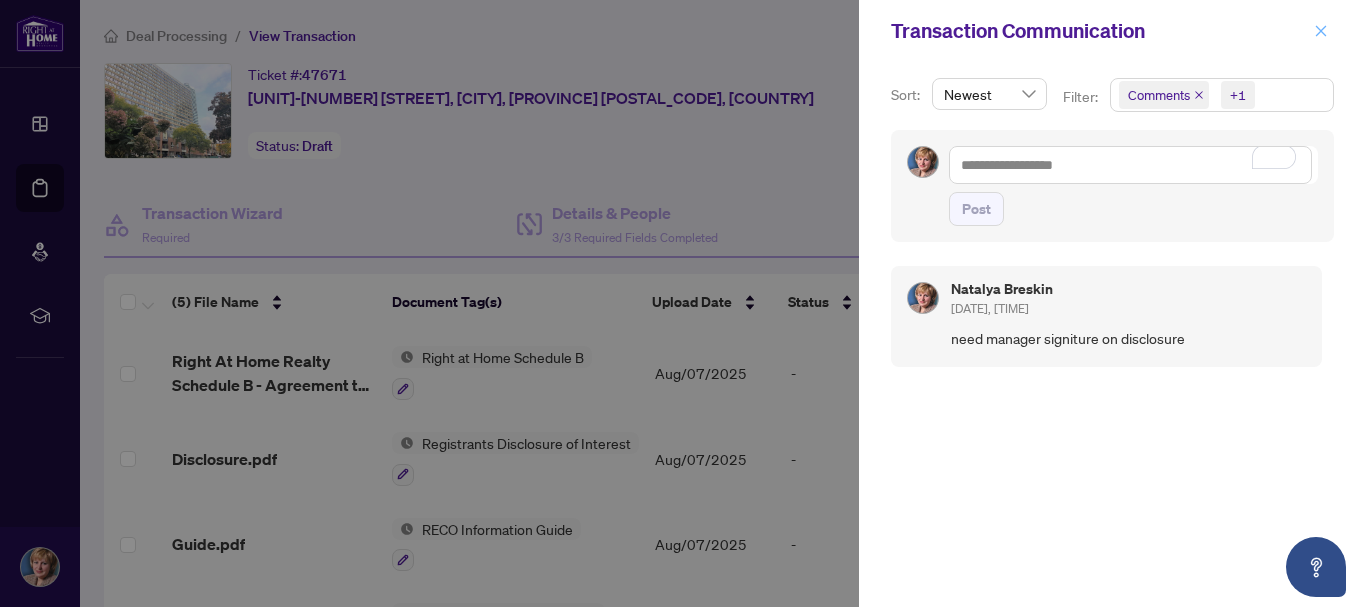 click 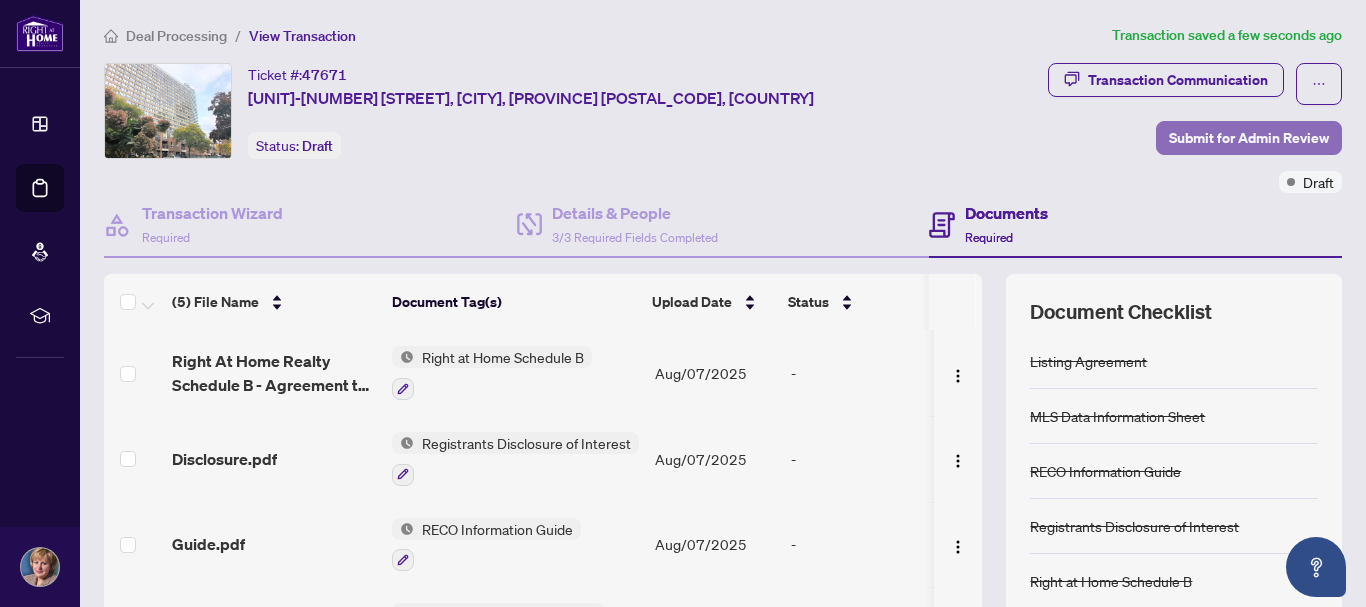 click on "Submit for Admin Review" at bounding box center [1249, 138] 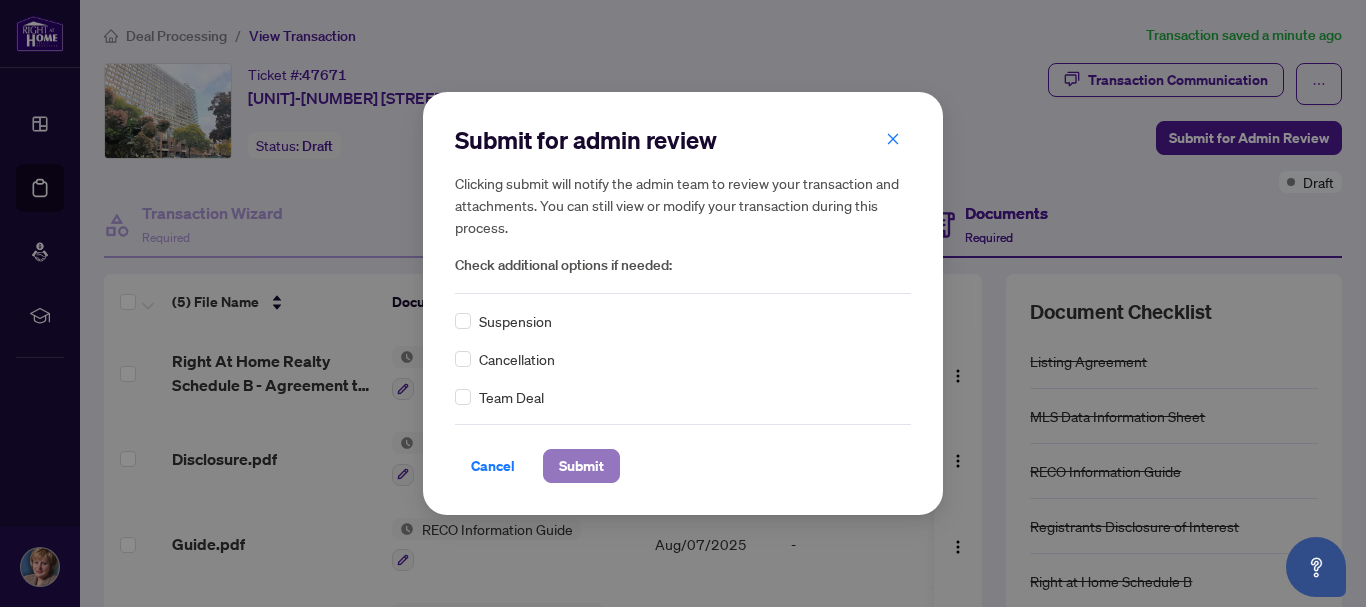 click on "Submit" at bounding box center (581, 466) 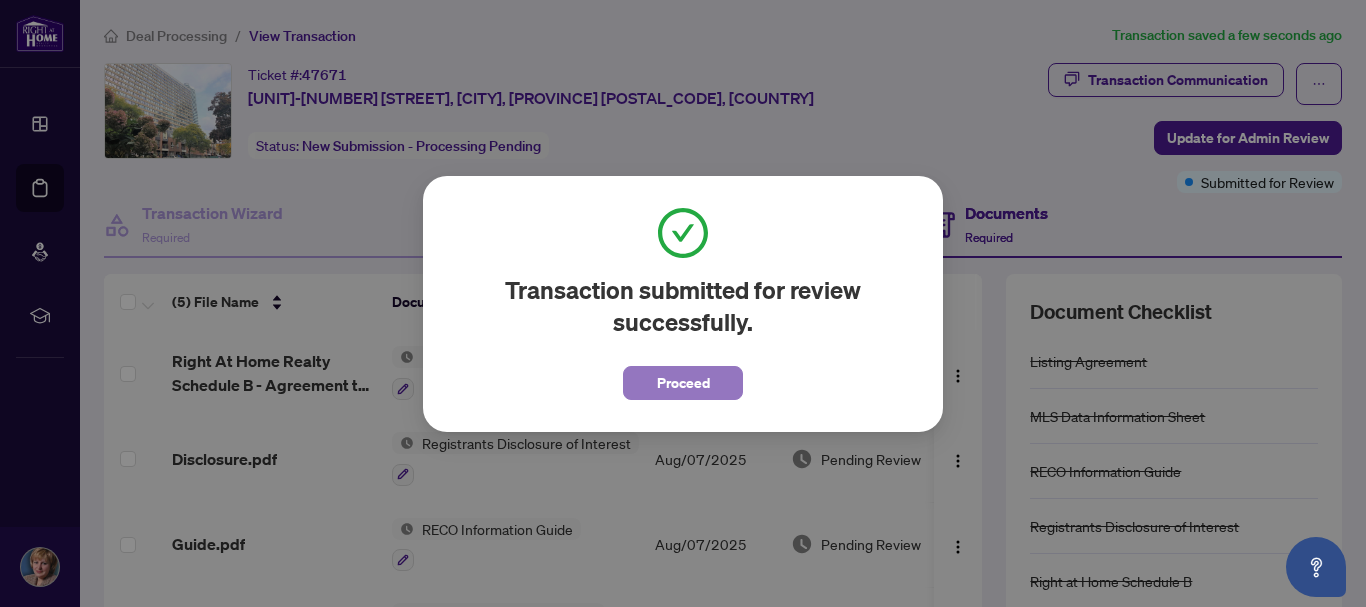 click on "Proceed" at bounding box center (683, 383) 